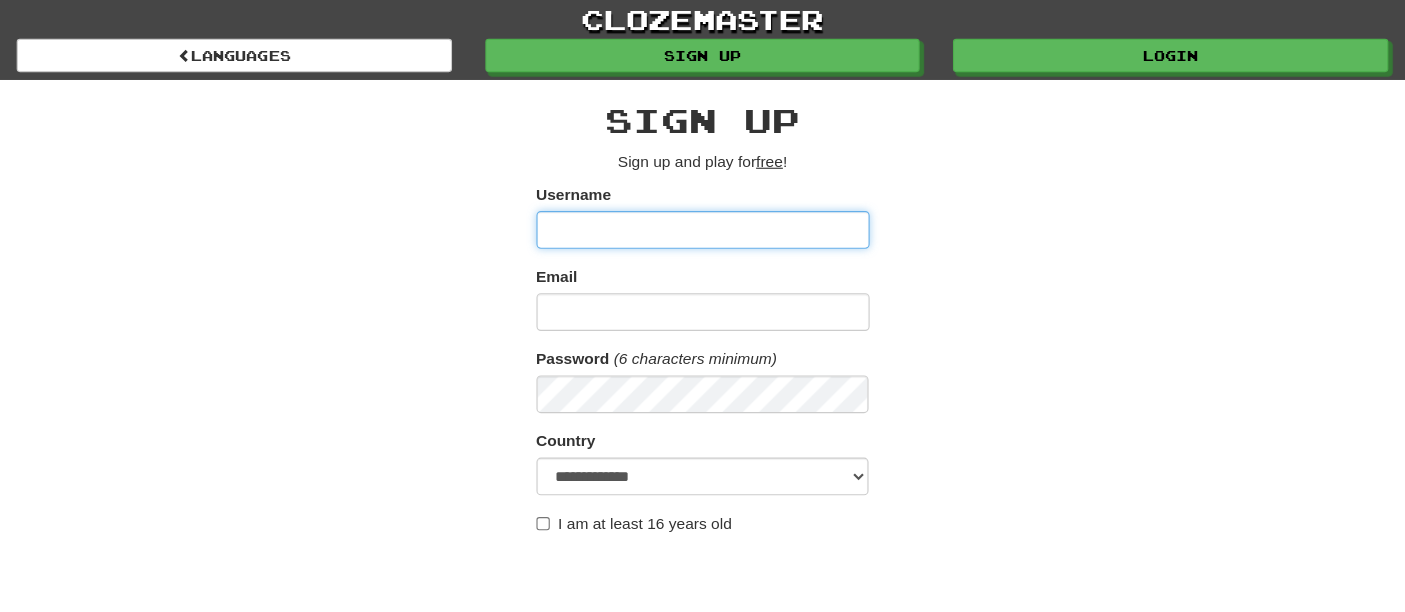 scroll, scrollTop: 0, scrollLeft: 0, axis: both 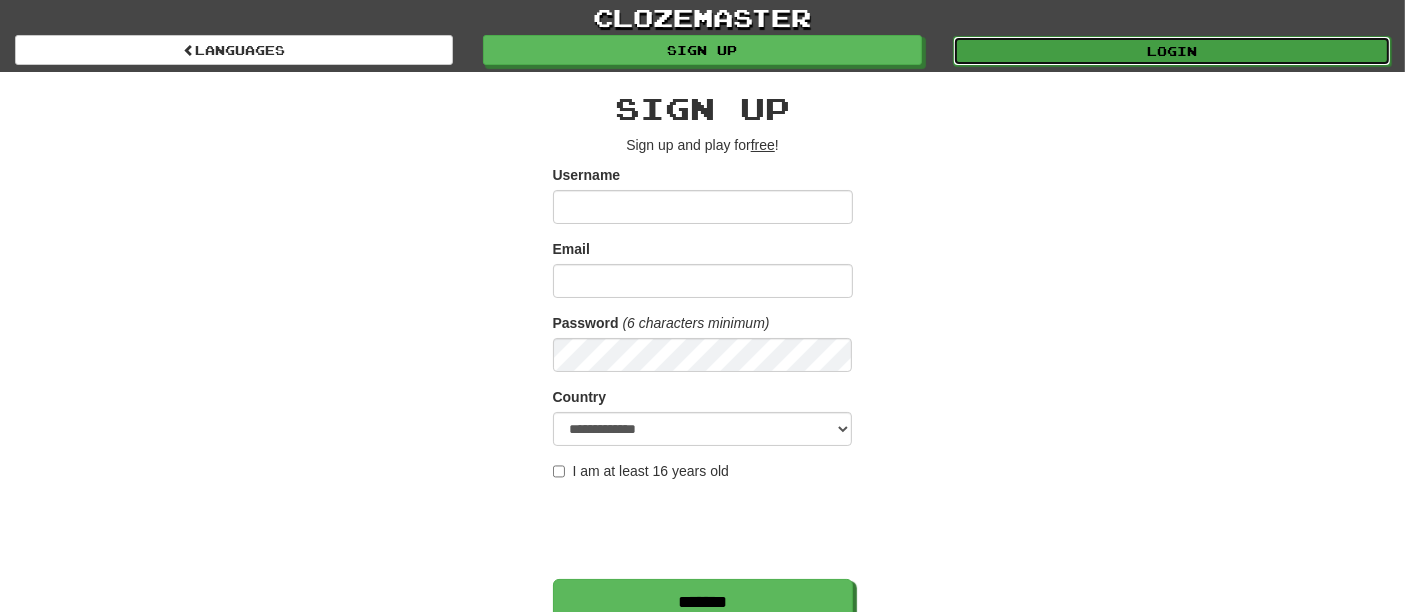 click on "Login" at bounding box center (1172, 51) 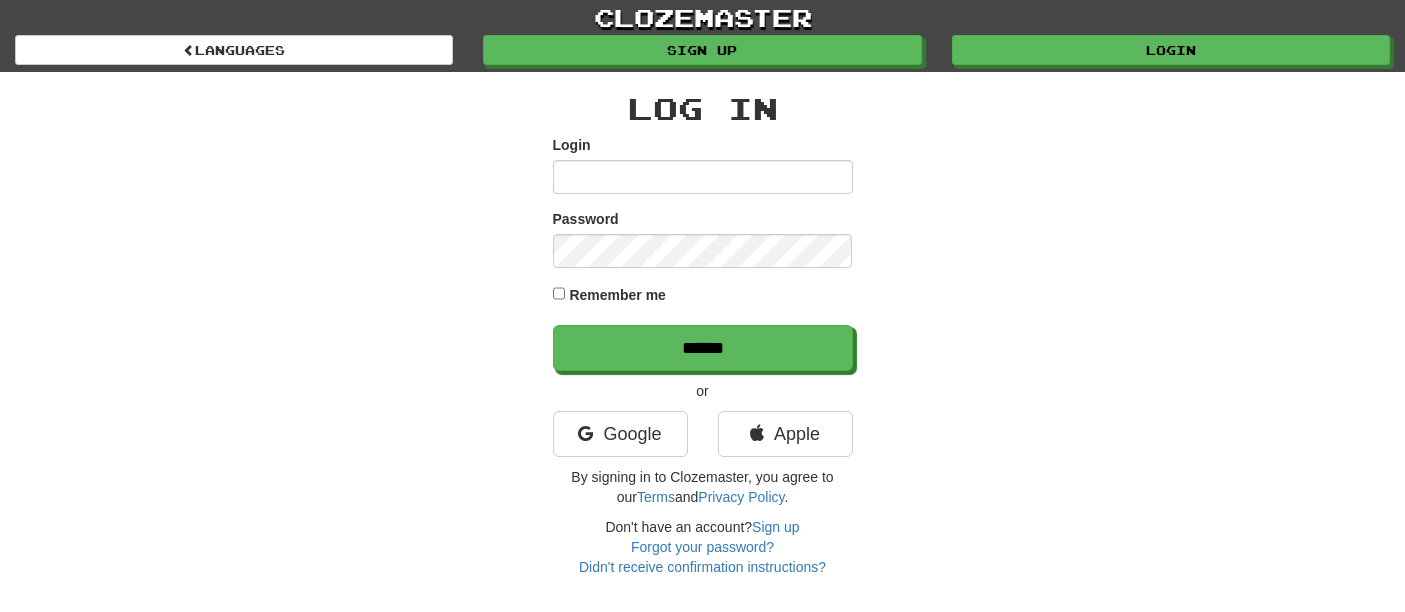 scroll, scrollTop: 0, scrollLeft: 0, axis: both 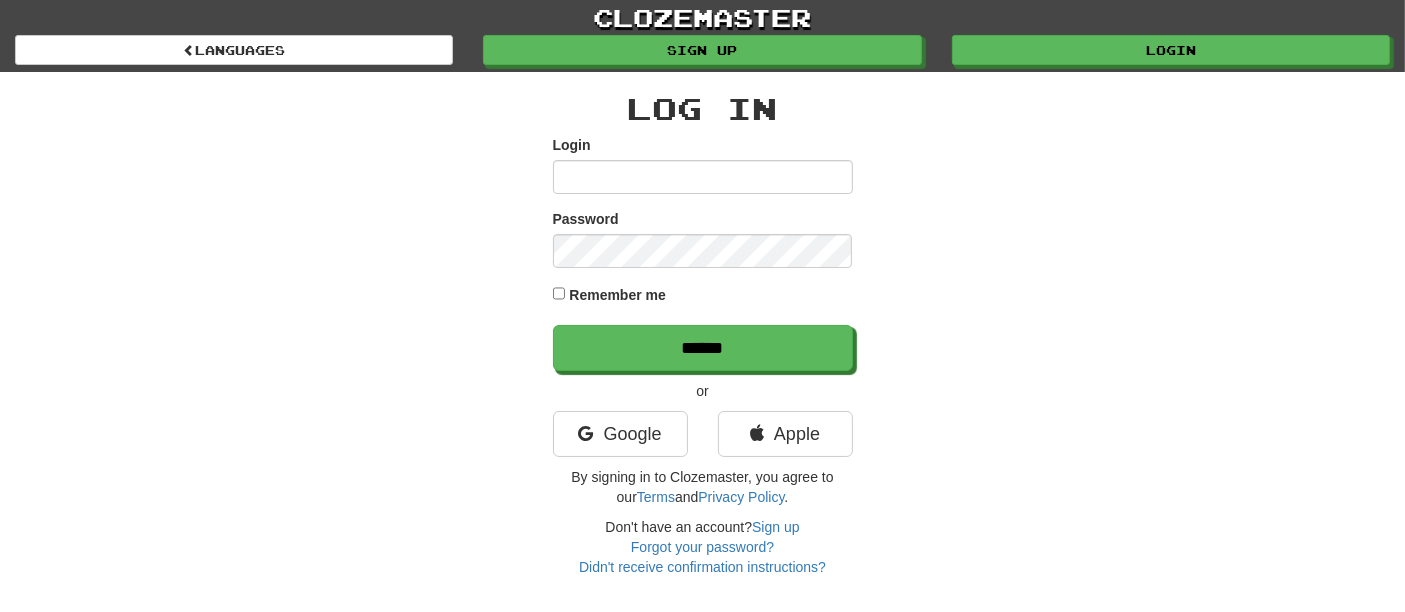 type on "**********" 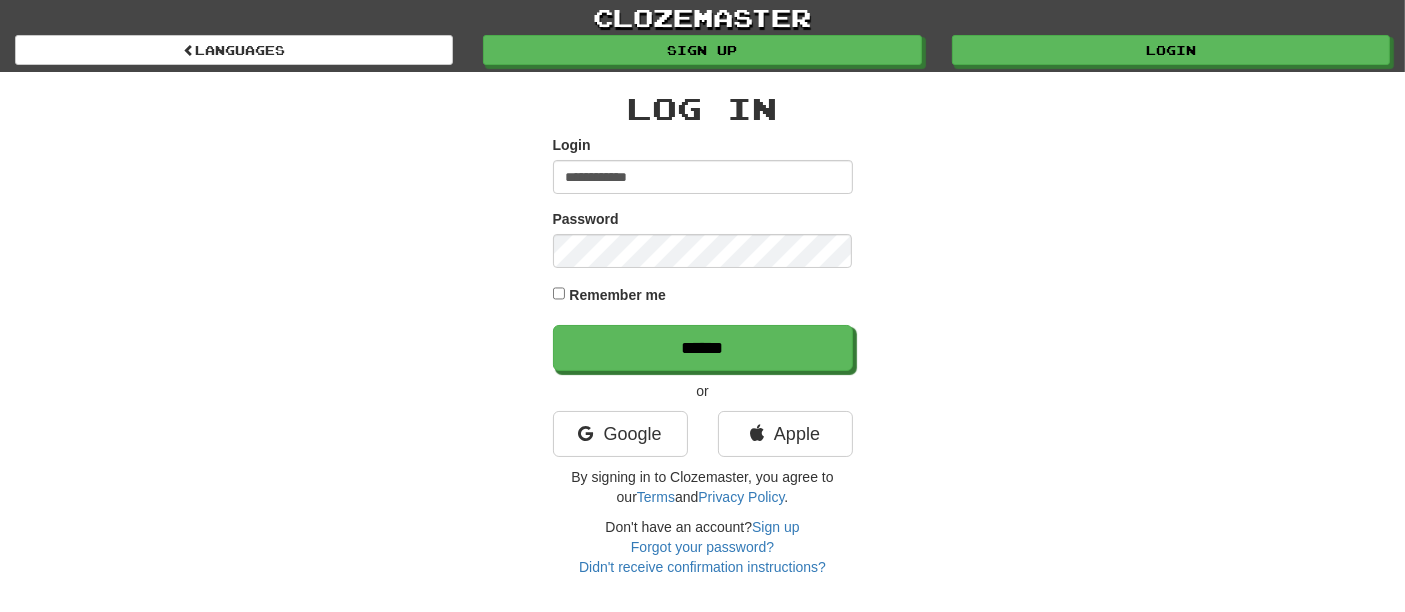 click on "or" at bounding box center (703, 391) 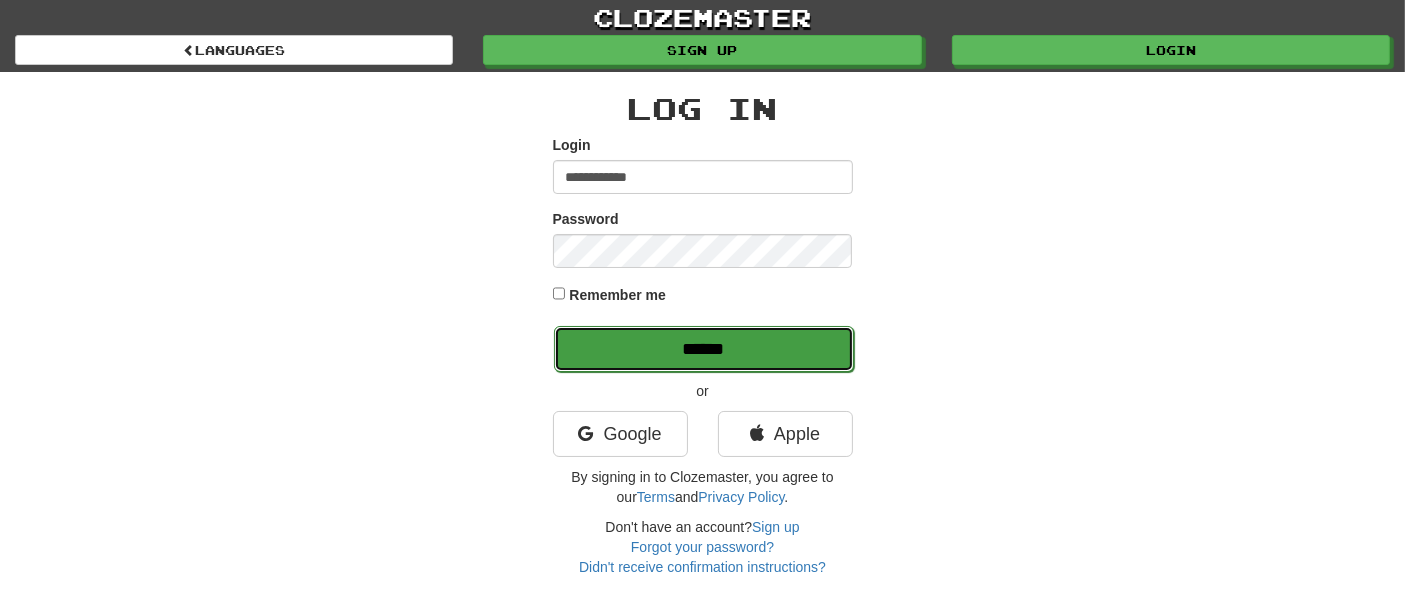 click on "******" at bounding box center [704, 349] 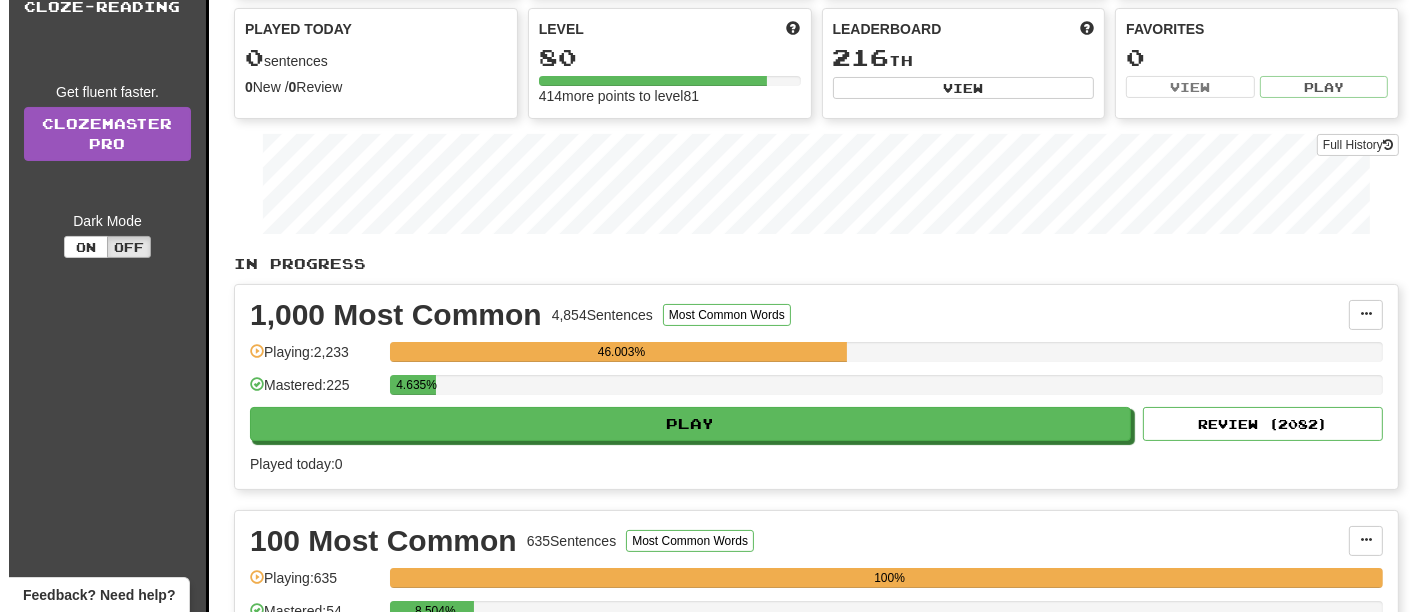 scroll, scrollTop: 222, scrollLeft: 0, axis: vertical 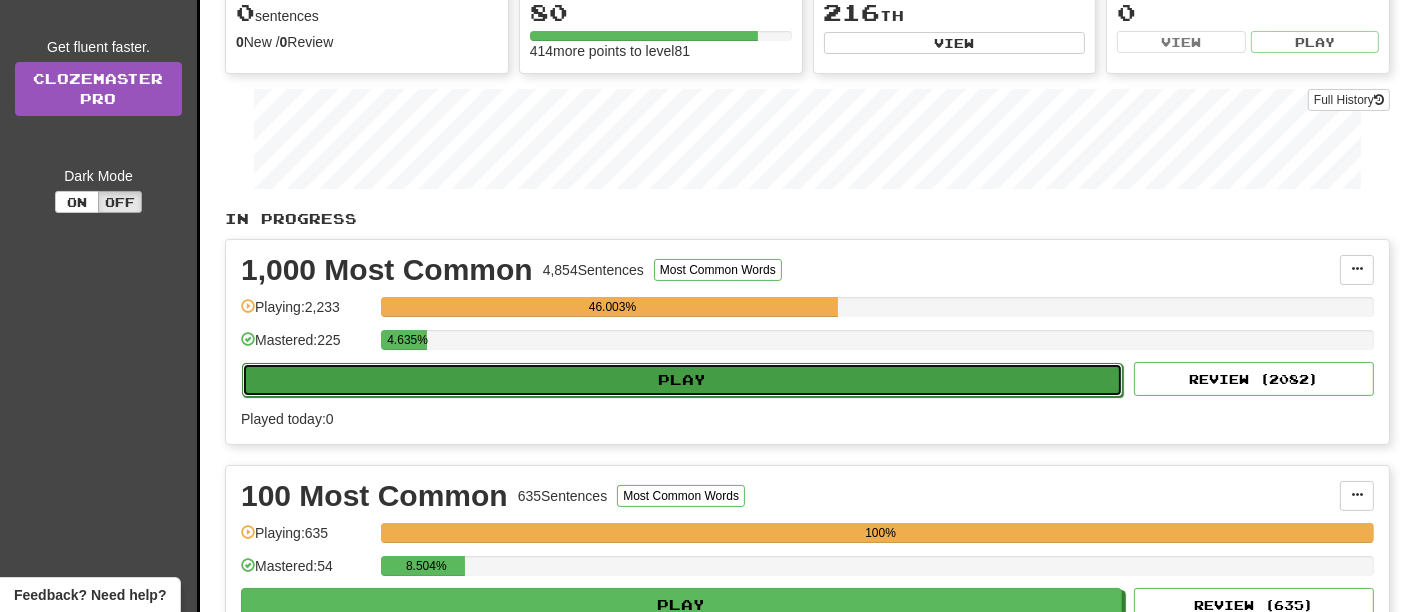 click on "Play" at bounding box center [682, 380] 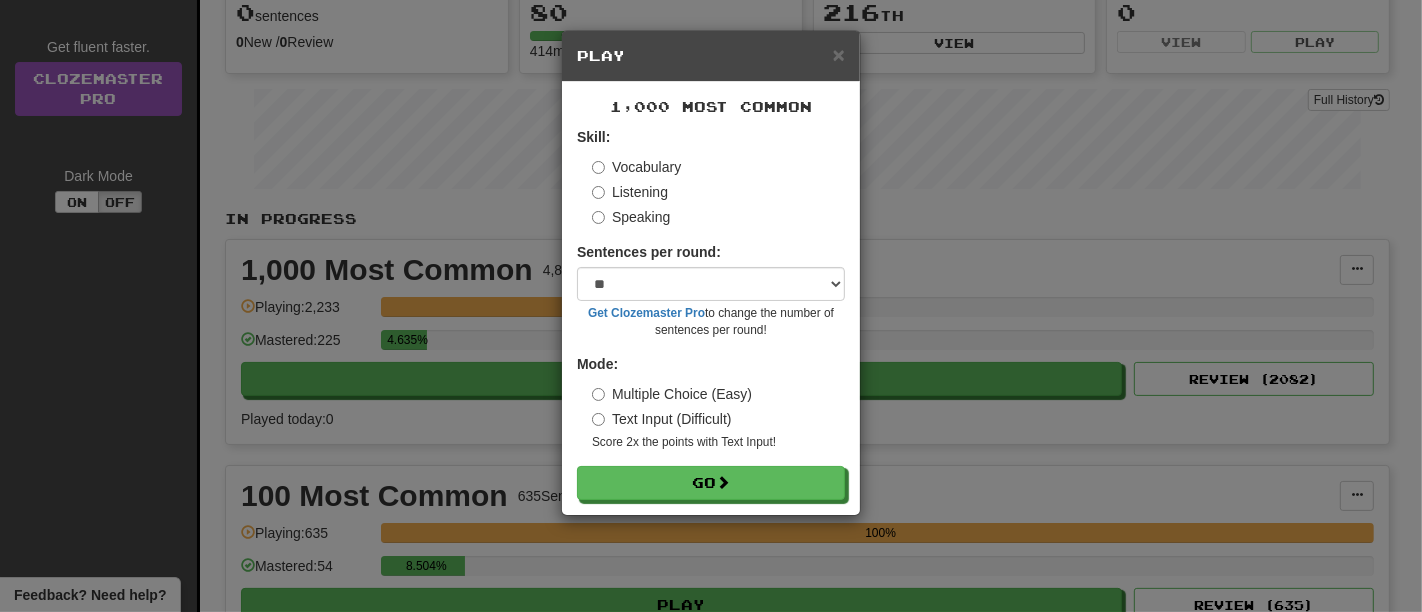 click on "Skill: Vocabulary Listening Speaking Sentences per round: * ** ** ** ** ** *** ******** Get Clozemaster Pro  to change the number of sentences per round! Mode: Multiple Choice (Easy) Text Input (Difficult) Score 2x the points with Text Input ! Go" at bounding box center [711, 313] 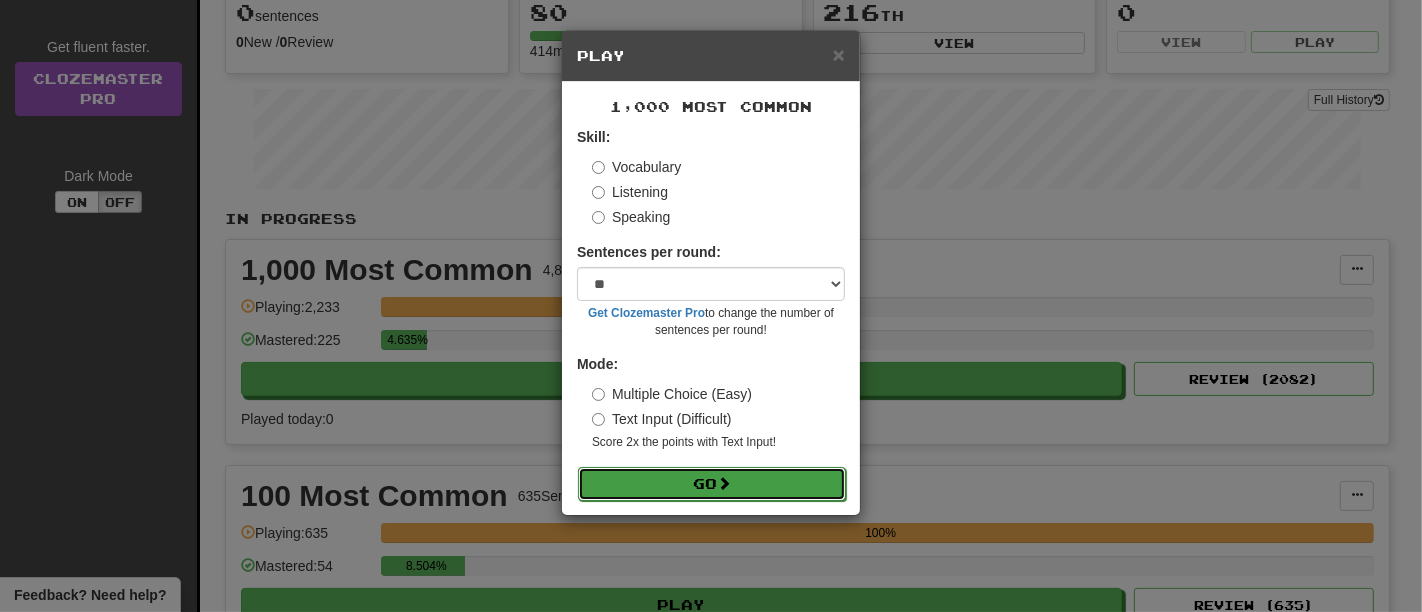 click on "Go" at bounding box center [712, 484] 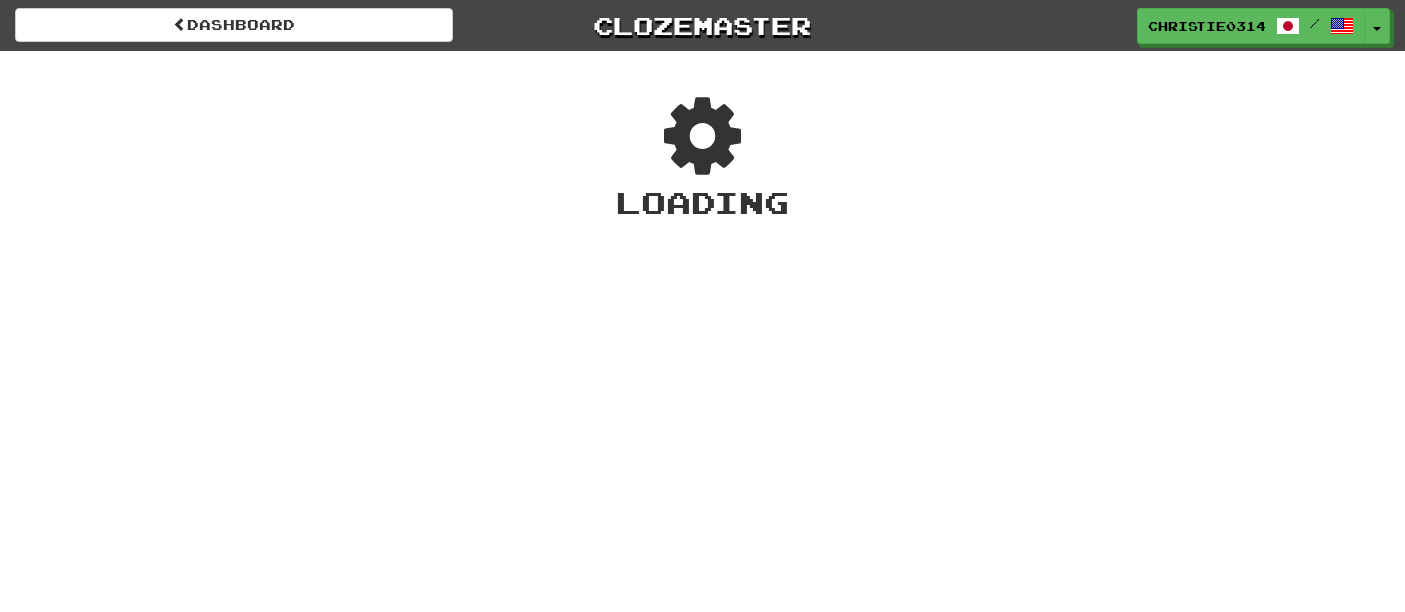 scroll, scrollTop: 0, scrollLeft: 0, axis: both 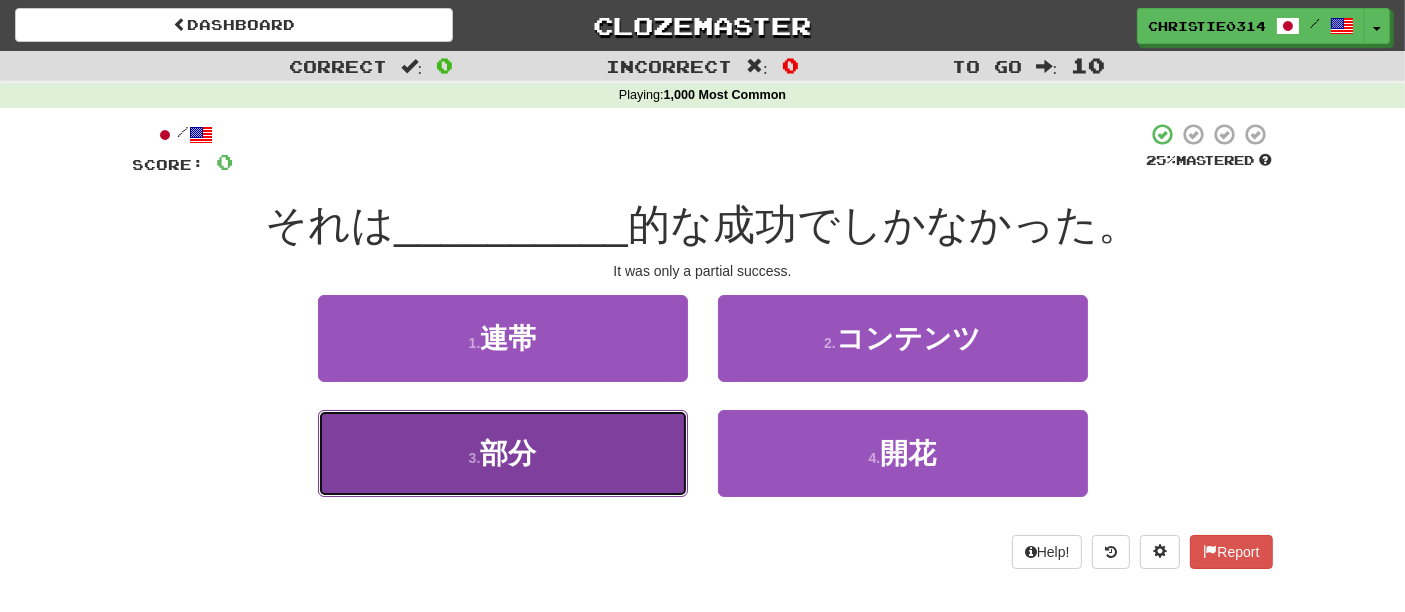 click on "3 . [NAME]" at bounding box center (503, 453) 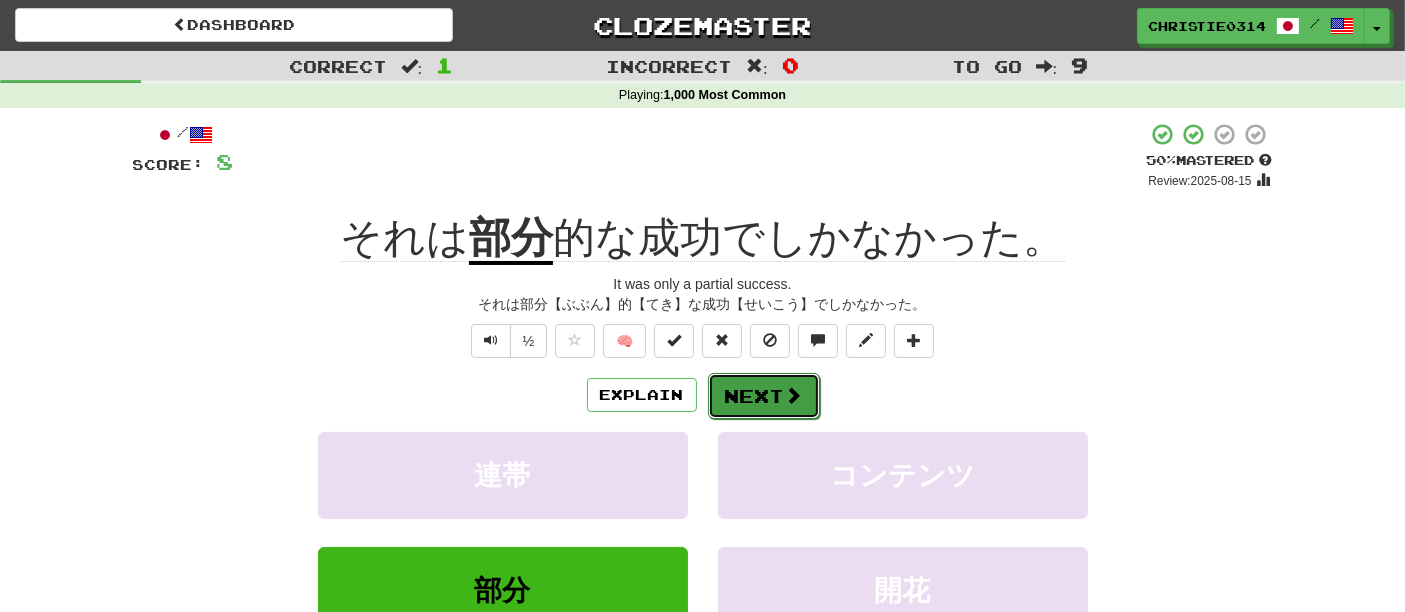 click on "Next" at bounding box center [764, 396] 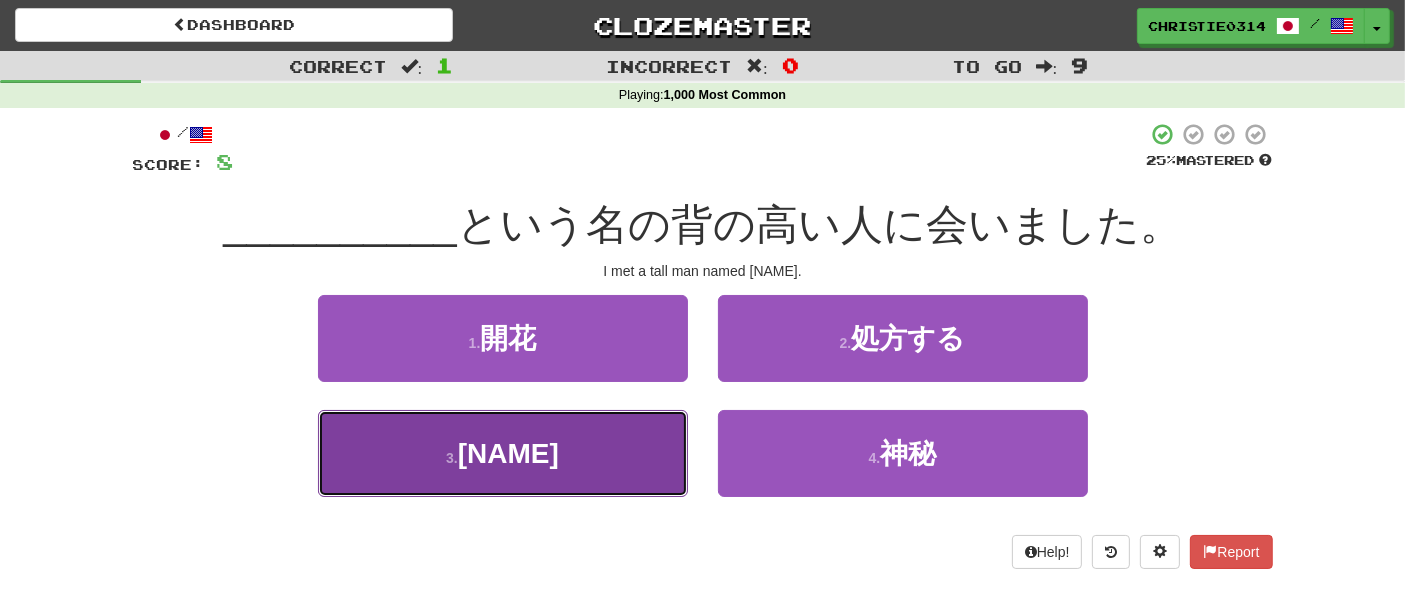 click on "3 .  ケン" at bounding box center (503, 453) 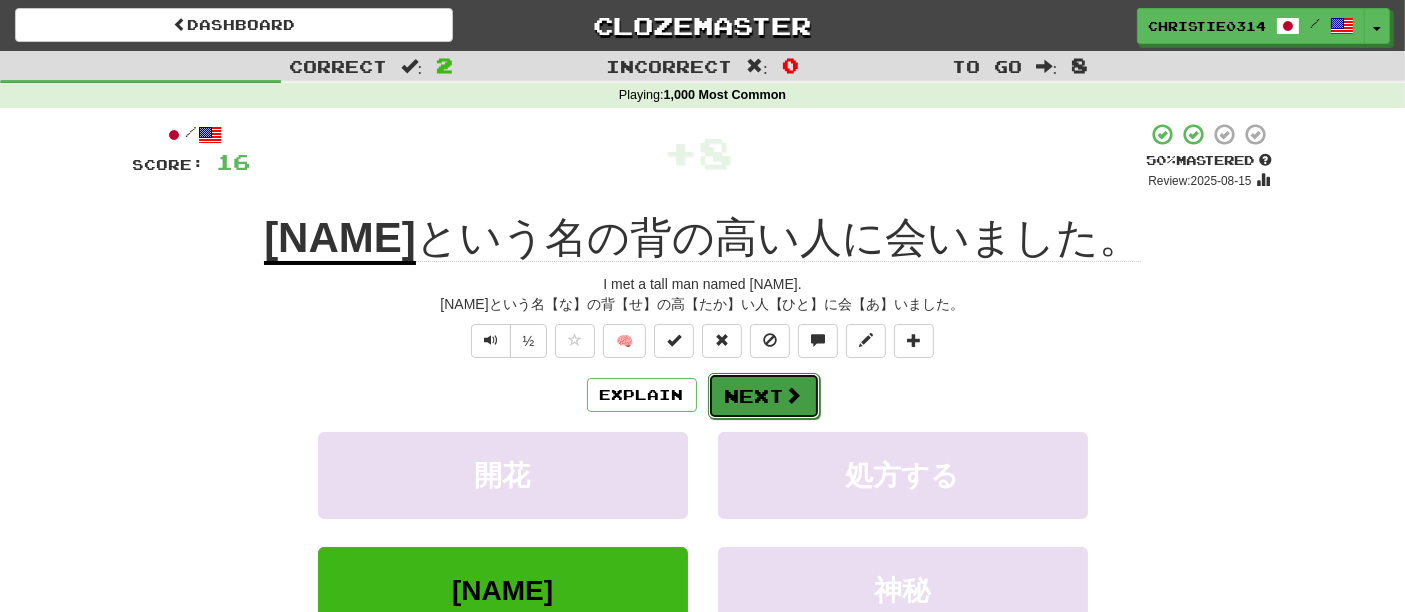 click on "Next" at bounding box center [764, 396] 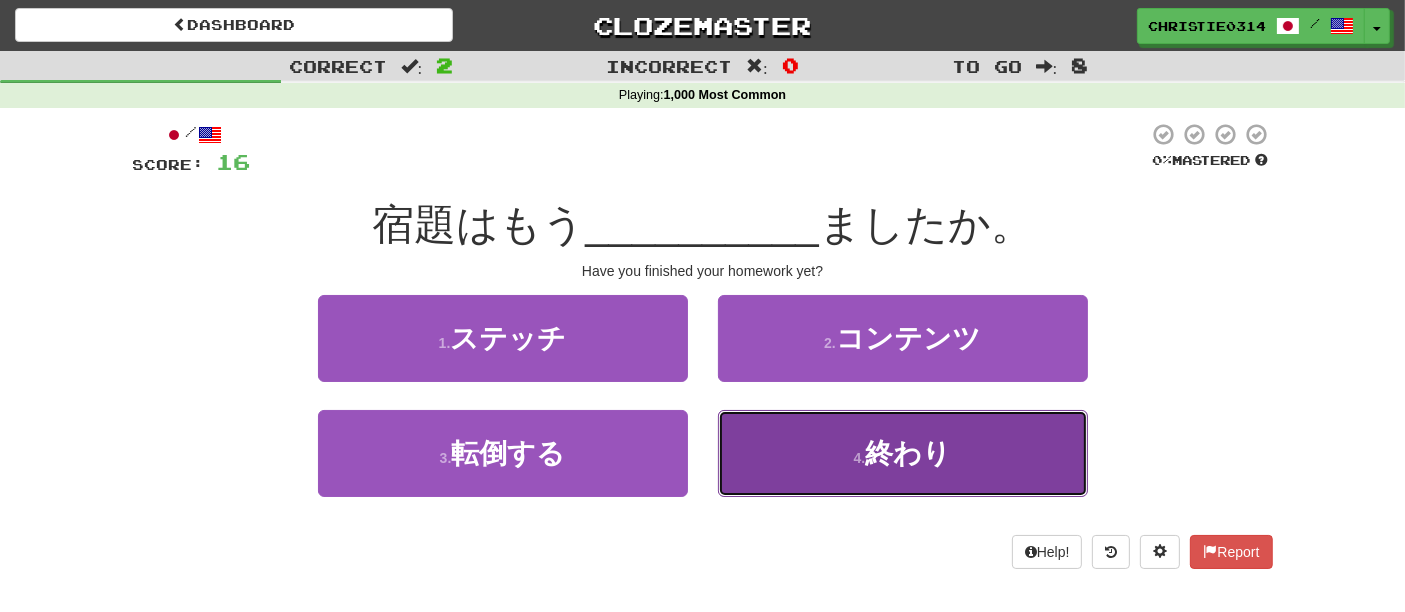 click on "4 .  終わり" at bounding box center (903, 453) 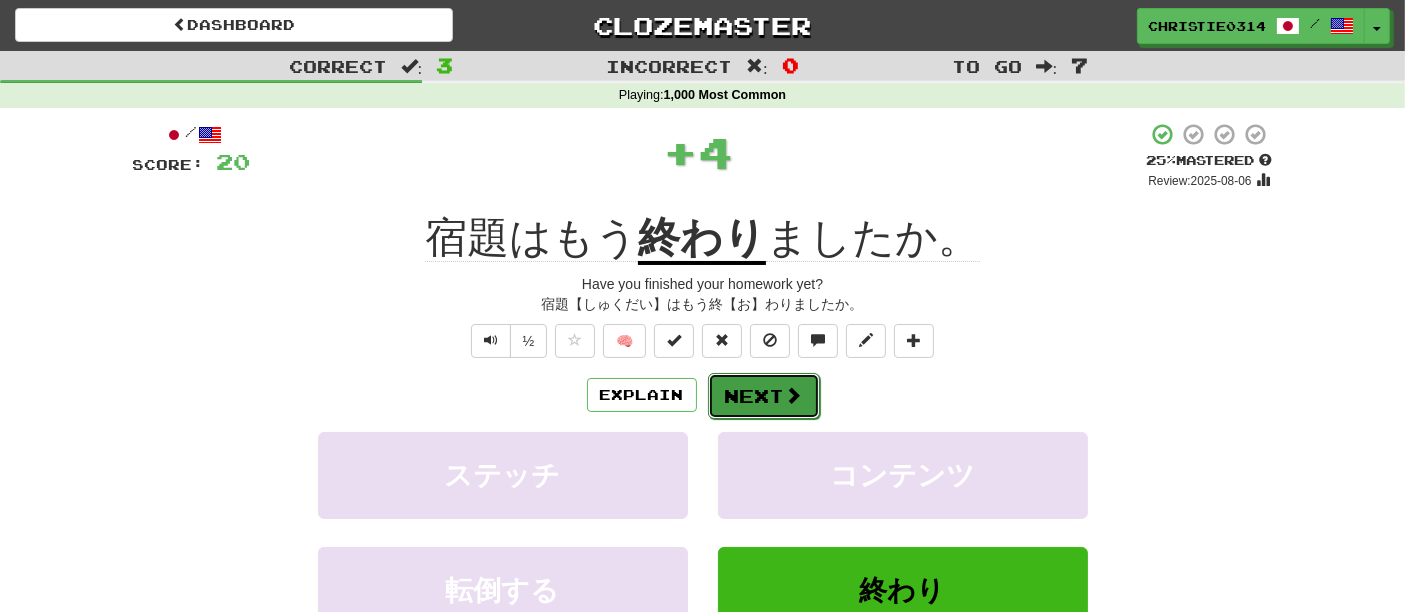 click at bounding box center [794, 395] 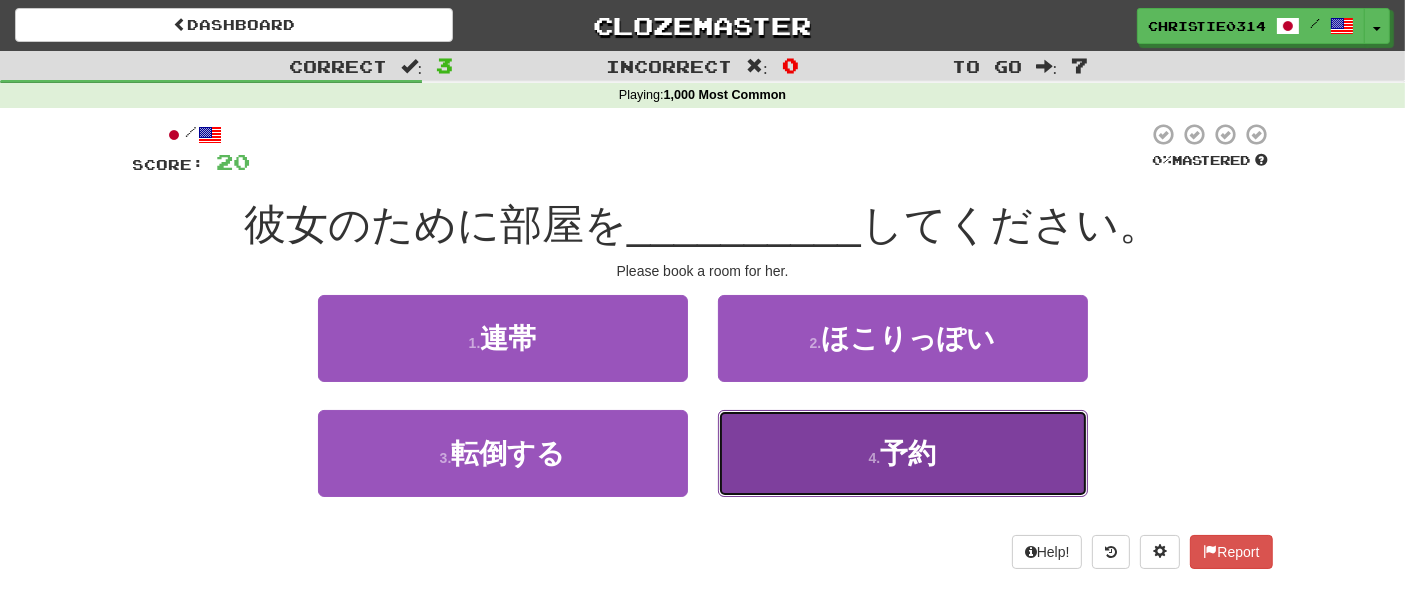 click on "4 .  予約" at bounding box center (903, 453) 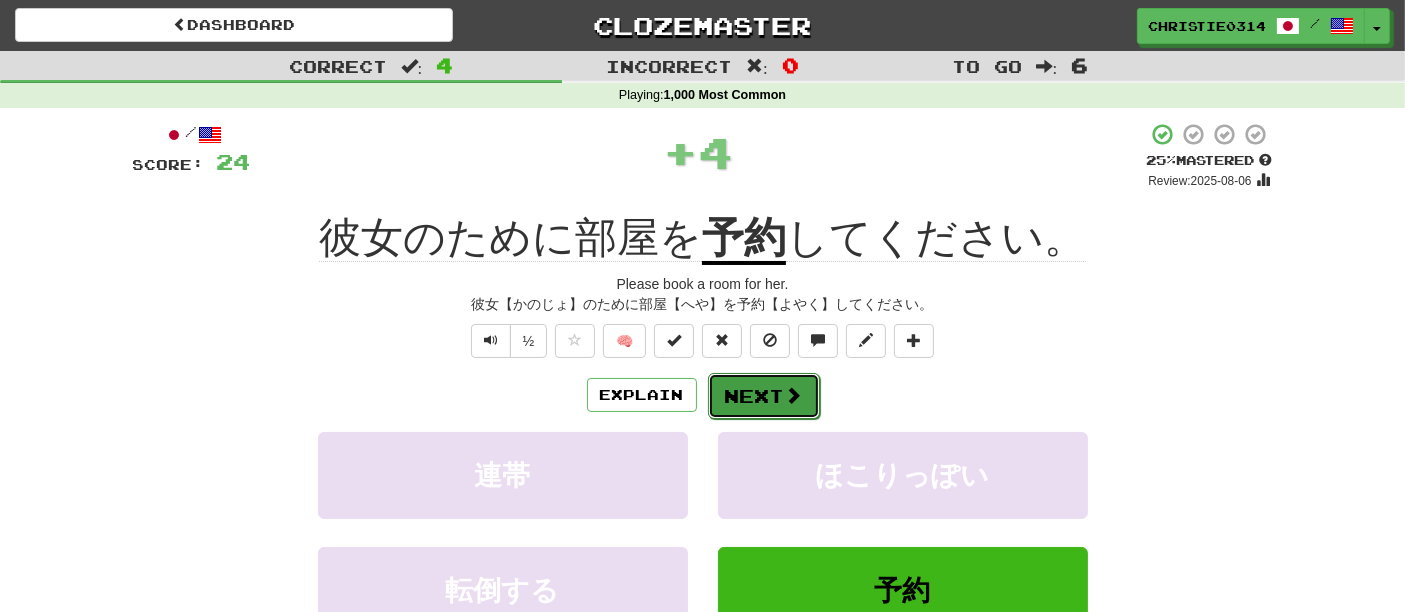 click on "Next" at bounding box center (764, 396) 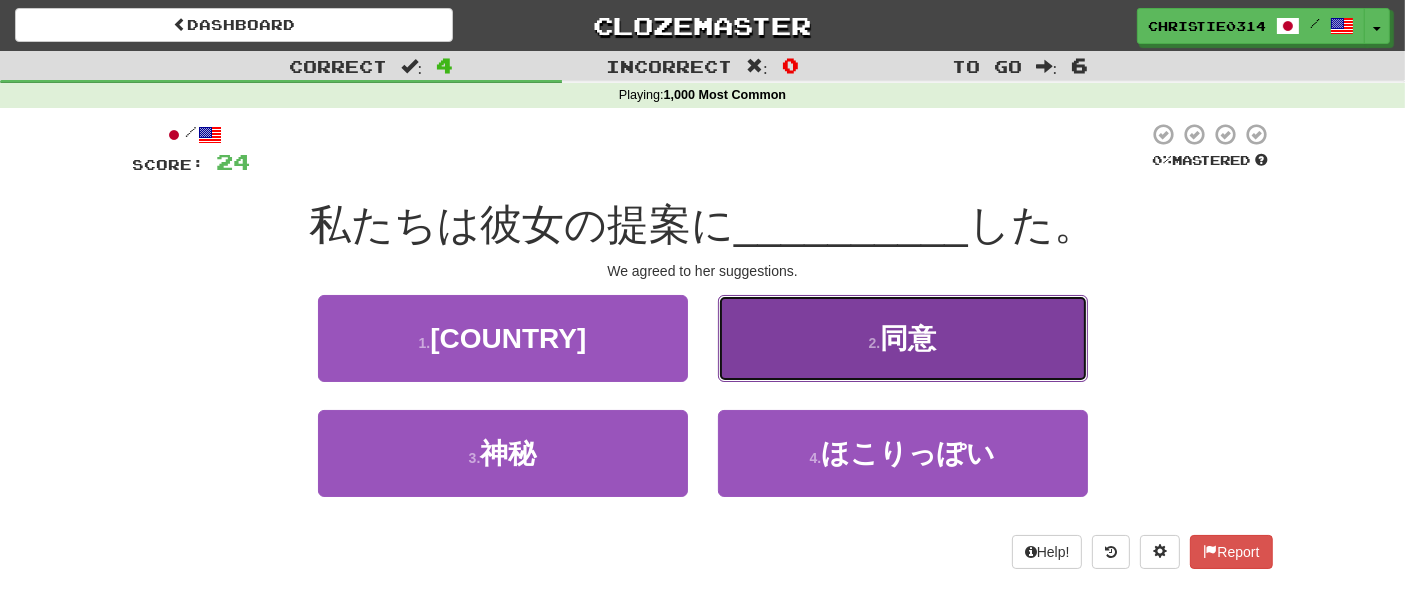 click on "2 .  同意" at bounding box center [903, 338] 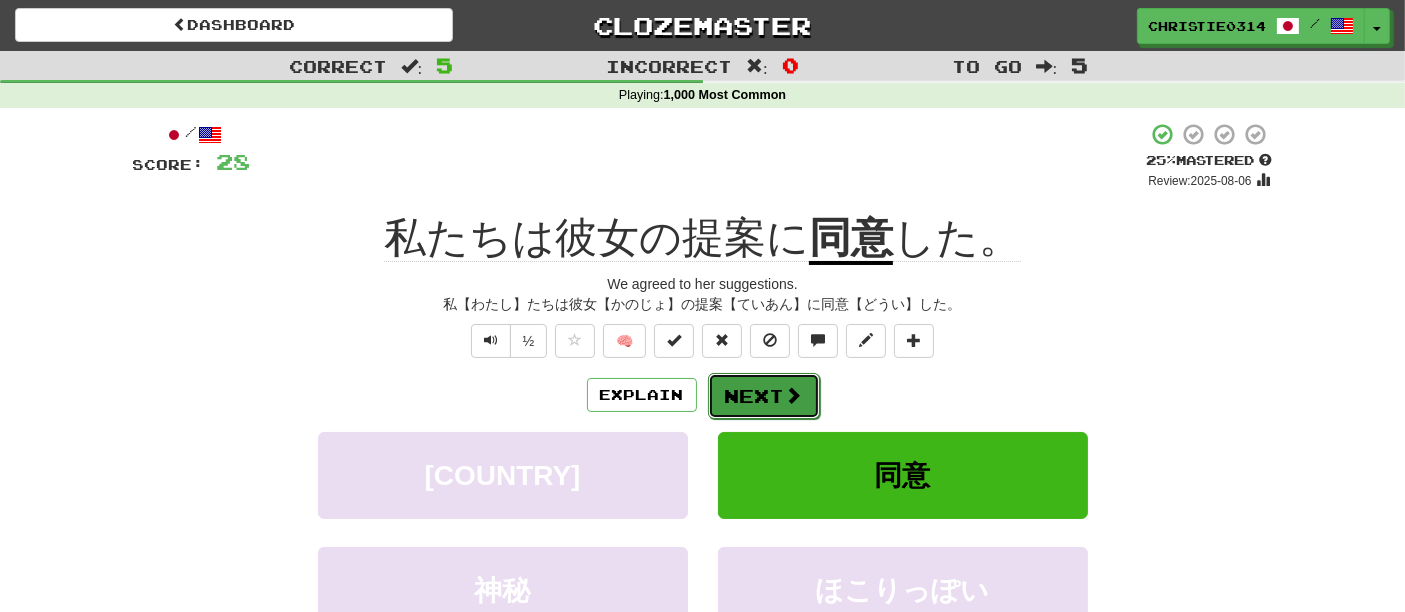 click on "Next" at bounding box center (764, 396) 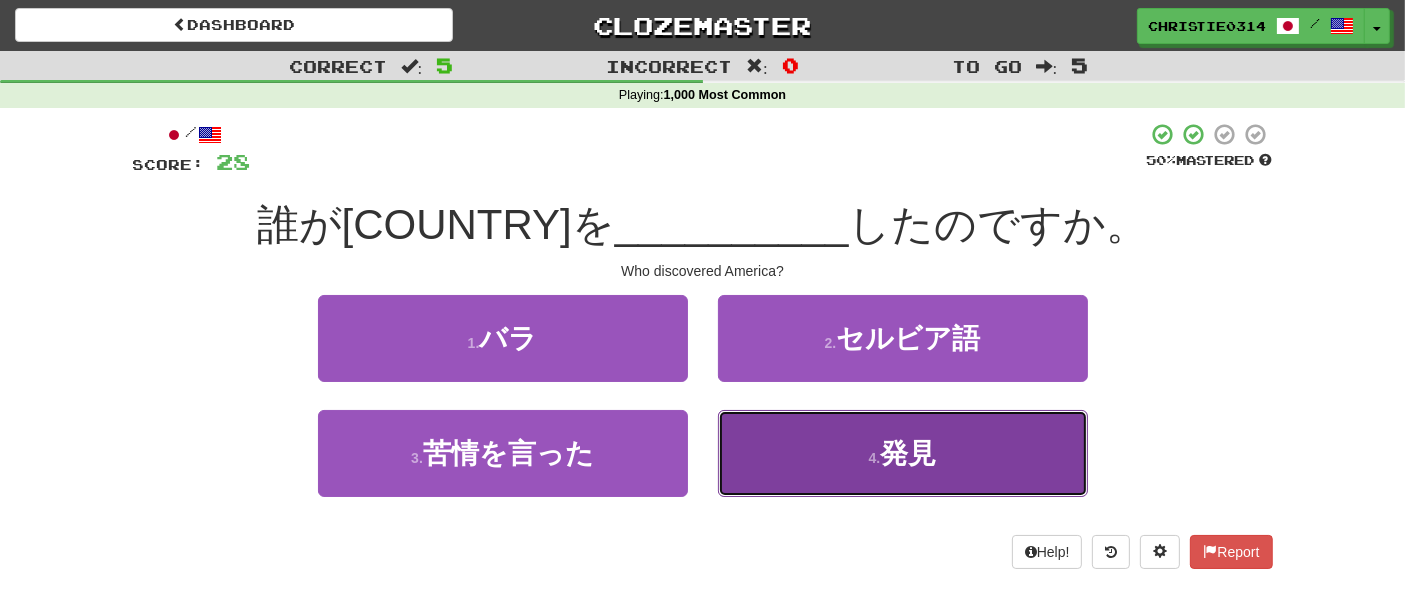 click on "4 .  発見" at bounding box center [903, 453] 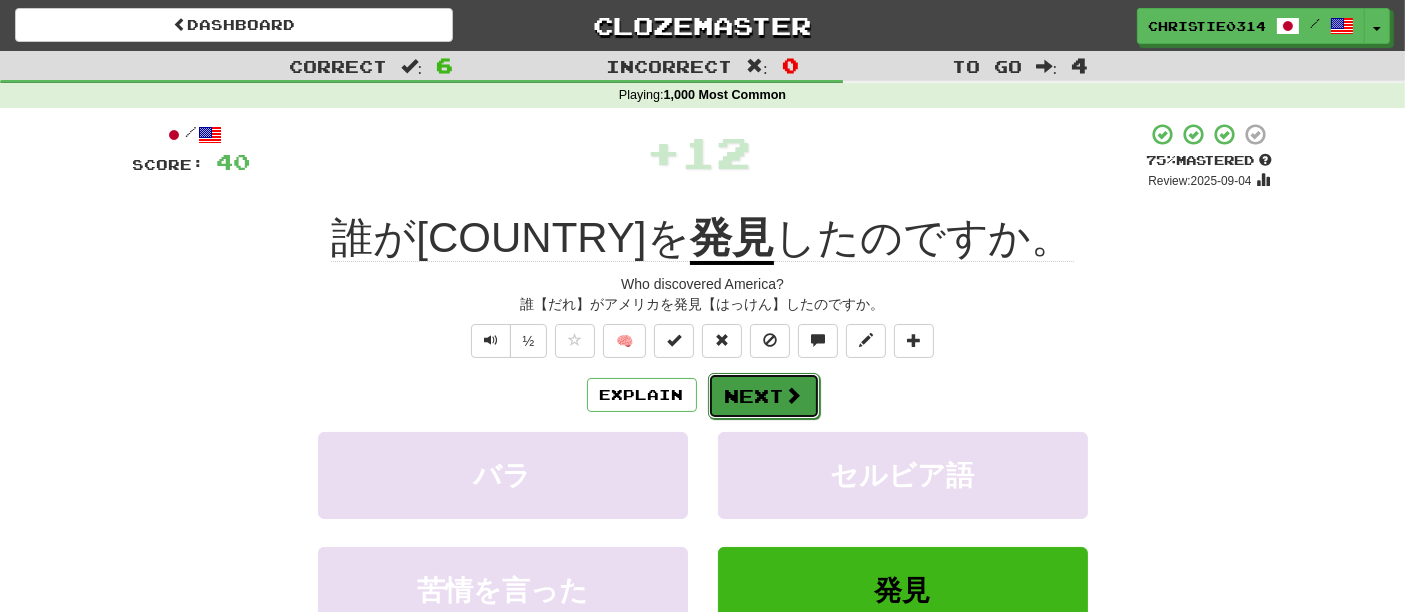 click at bounding box center (794, 395) 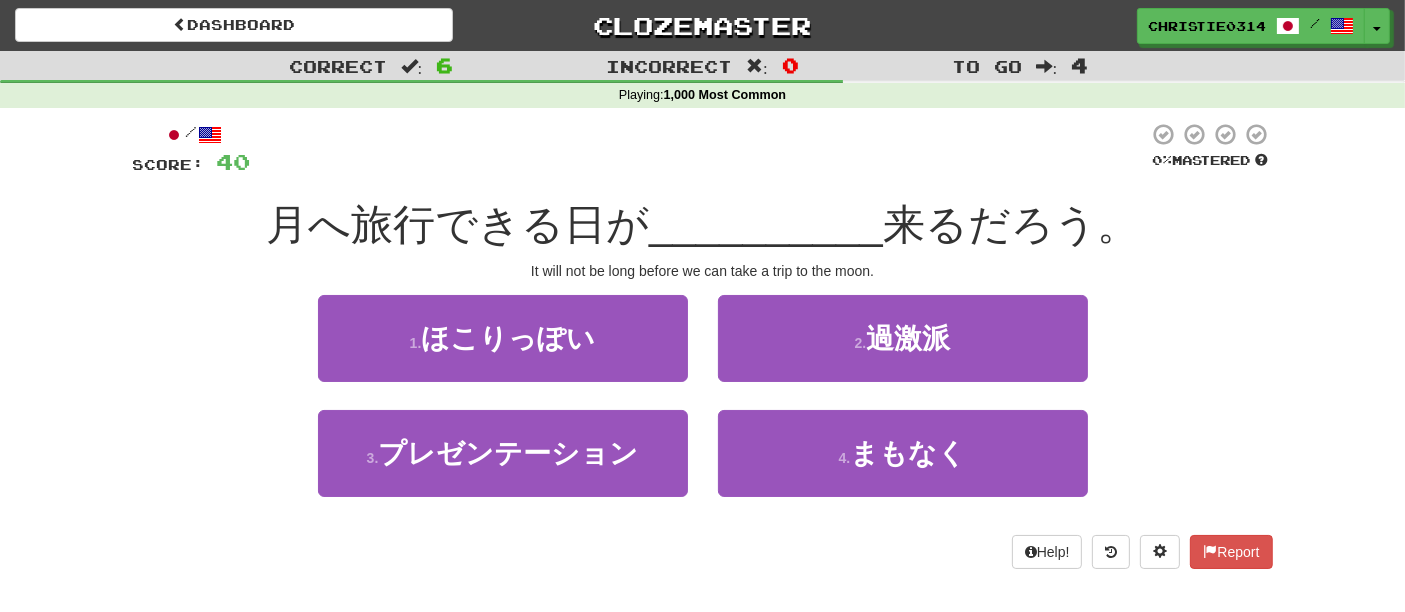 click on "2 .  過激派" at bounding box center [903, 352] 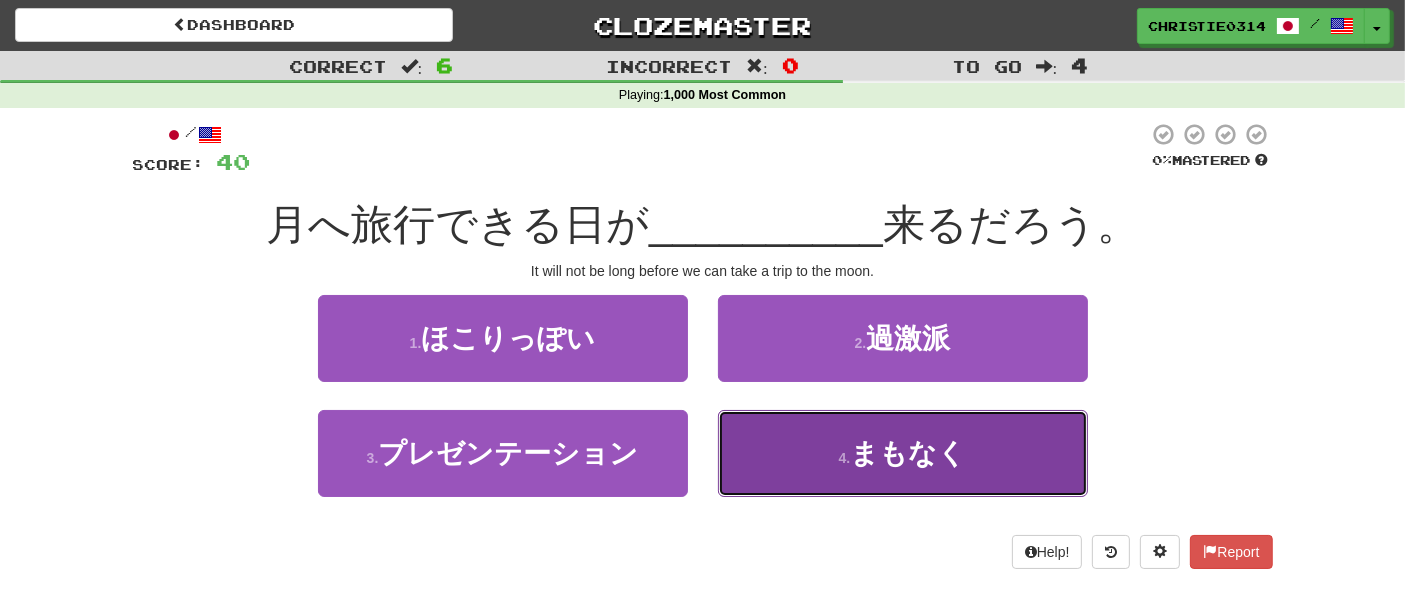 click on "4 .  まもなく" at bounding box center (903, 453) 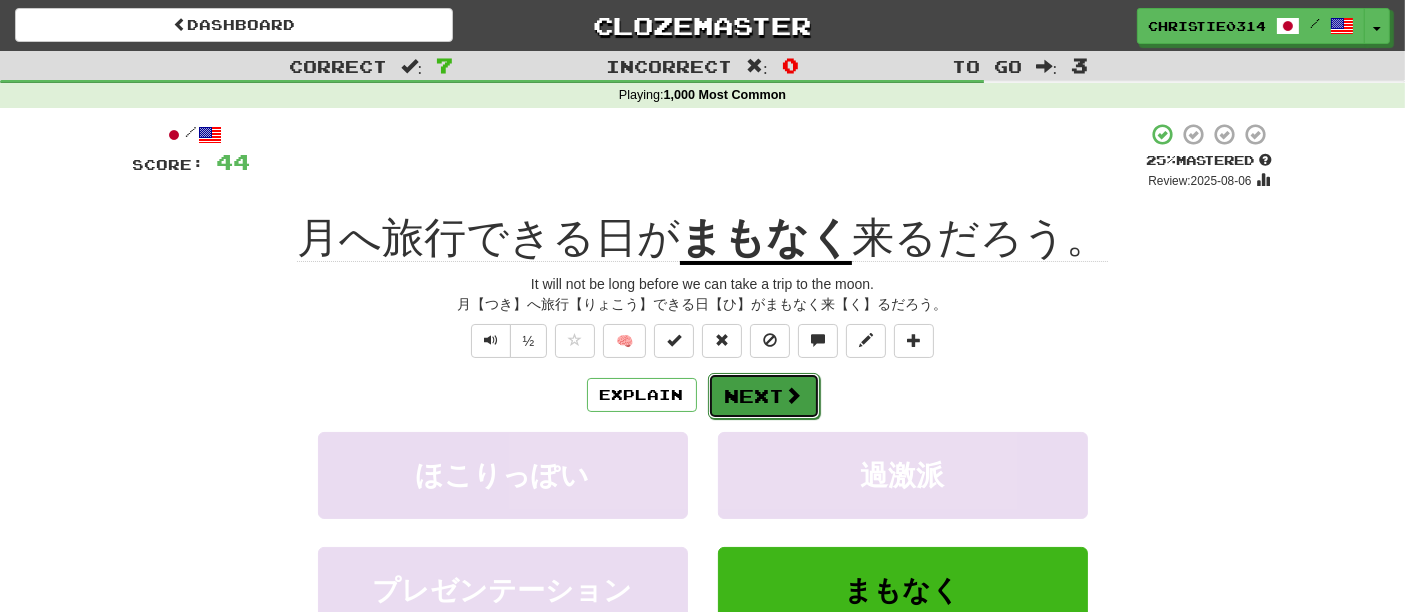 click at bounding box center (794, 395) 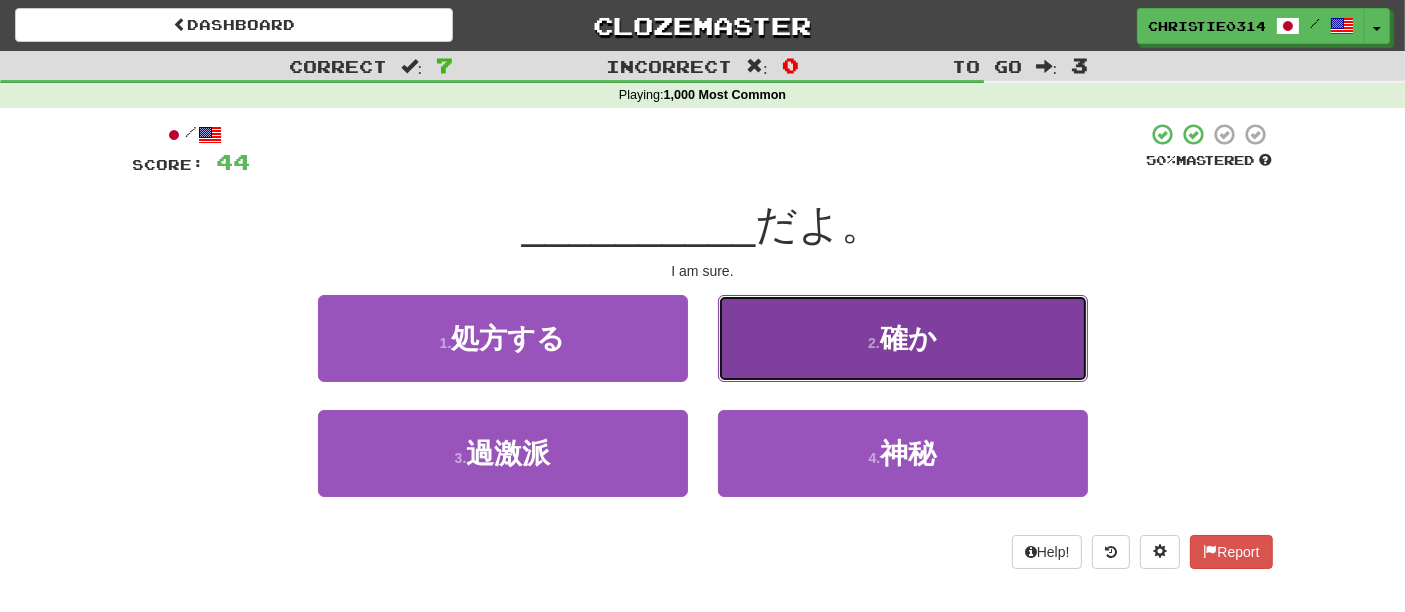 click on "2 .  確か" at bounding box center [903, 338] 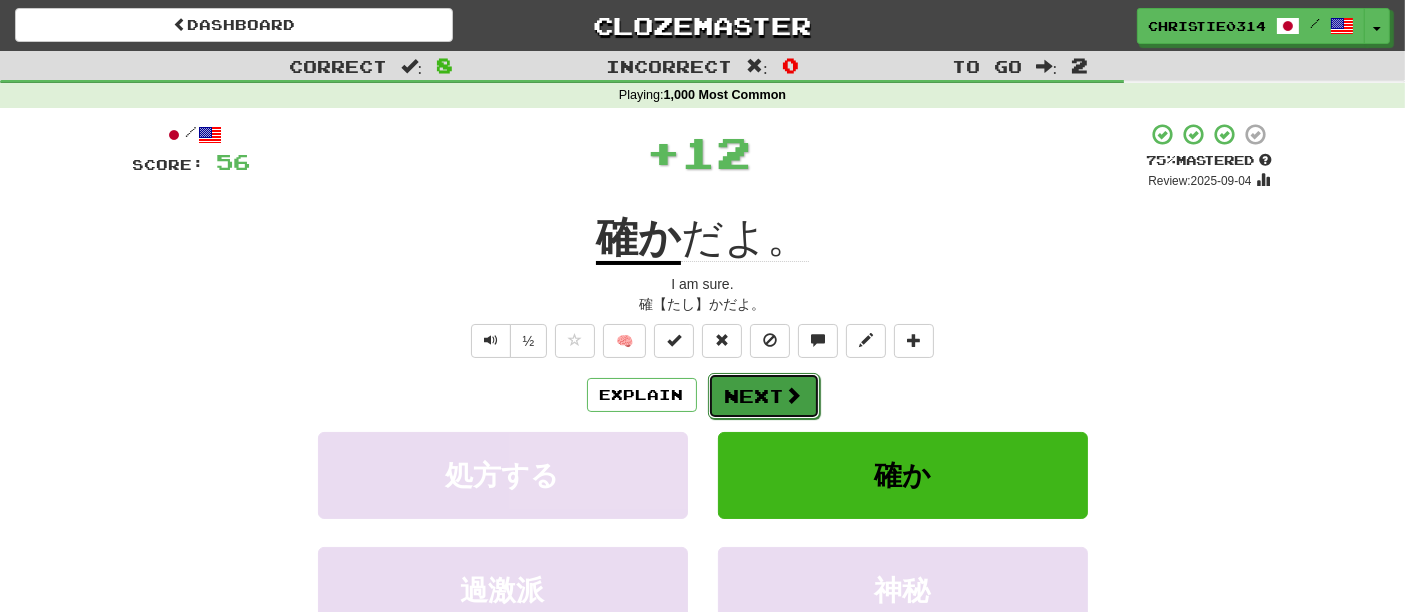 click on "Next" at bounding box center (764, 396) 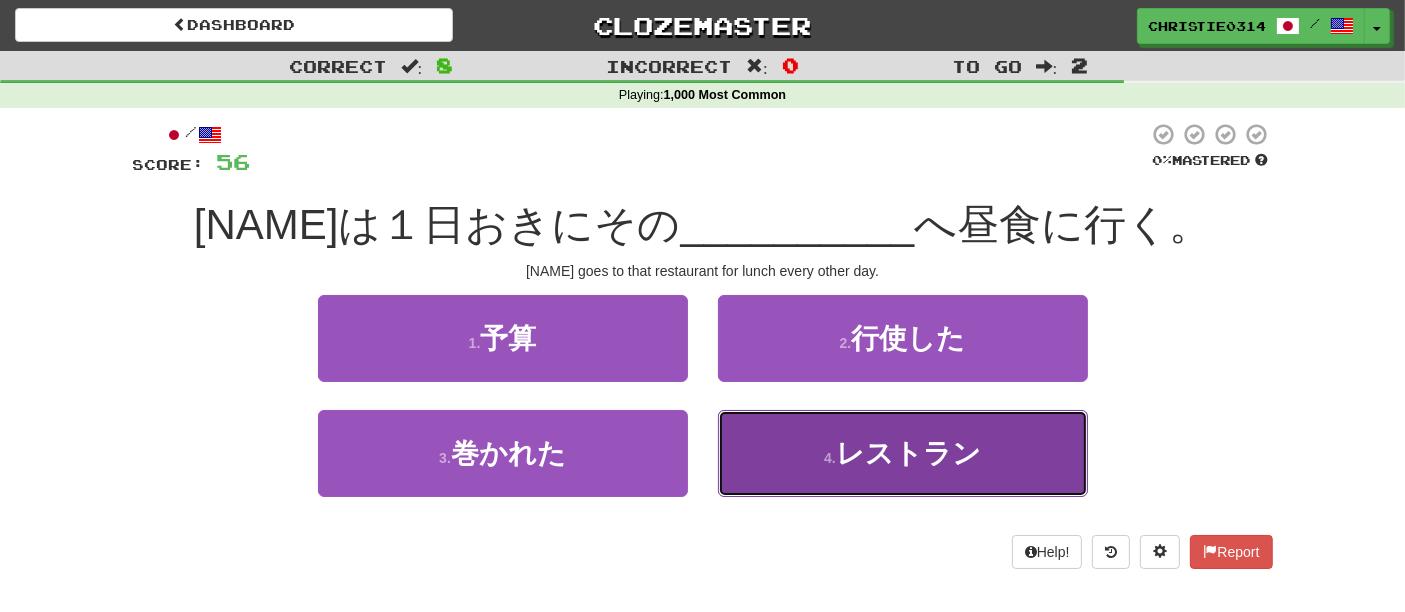 click on "4 .  レストラン" at bounding box center (903, 453) 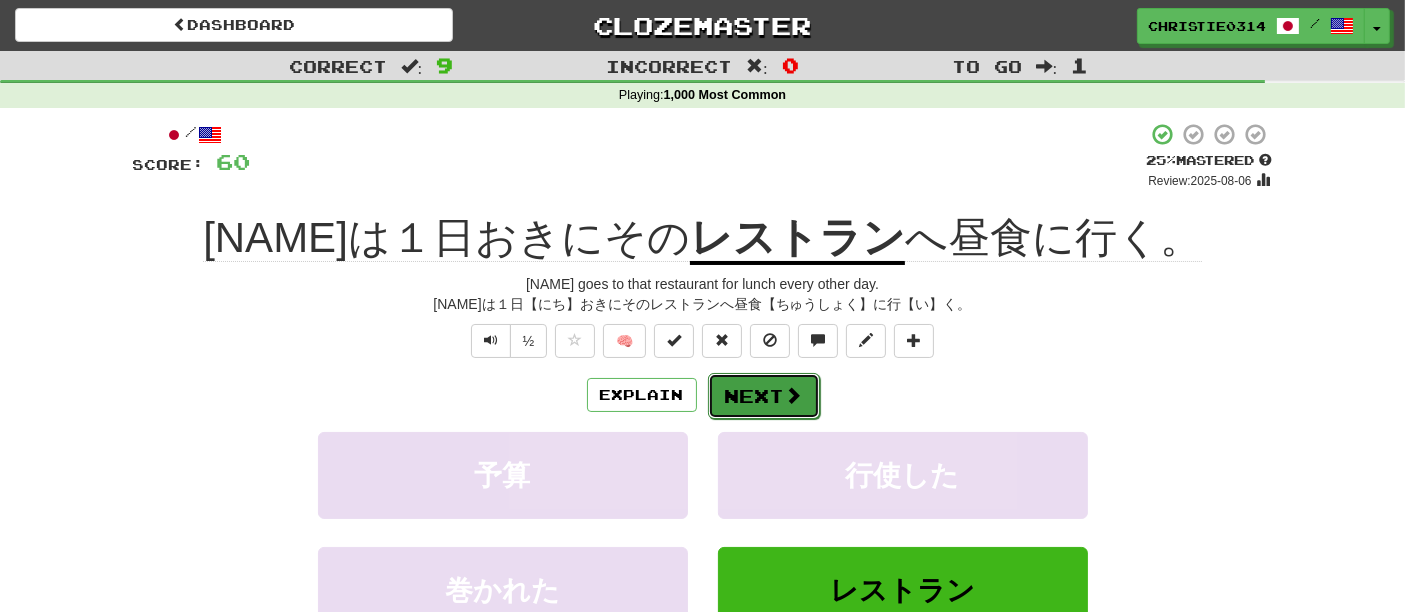 click on "Next" at bounding box center [764, 396] 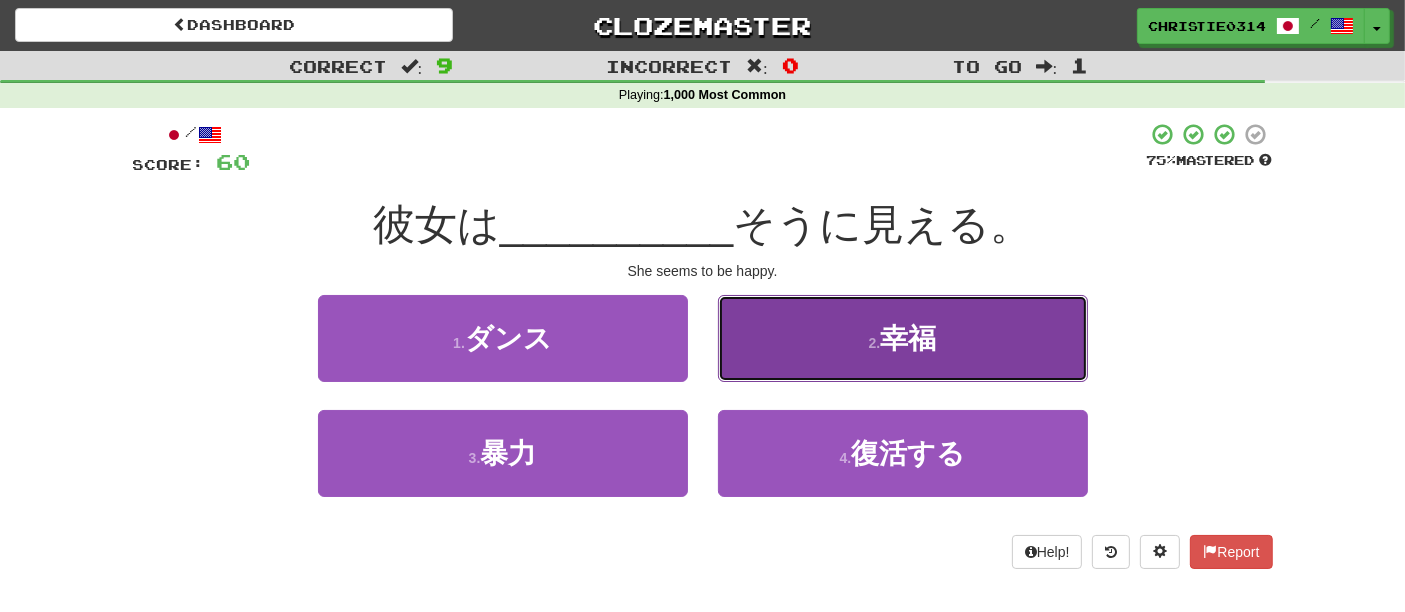 click on "2 .  幸福" at bounding box center [903, 338] 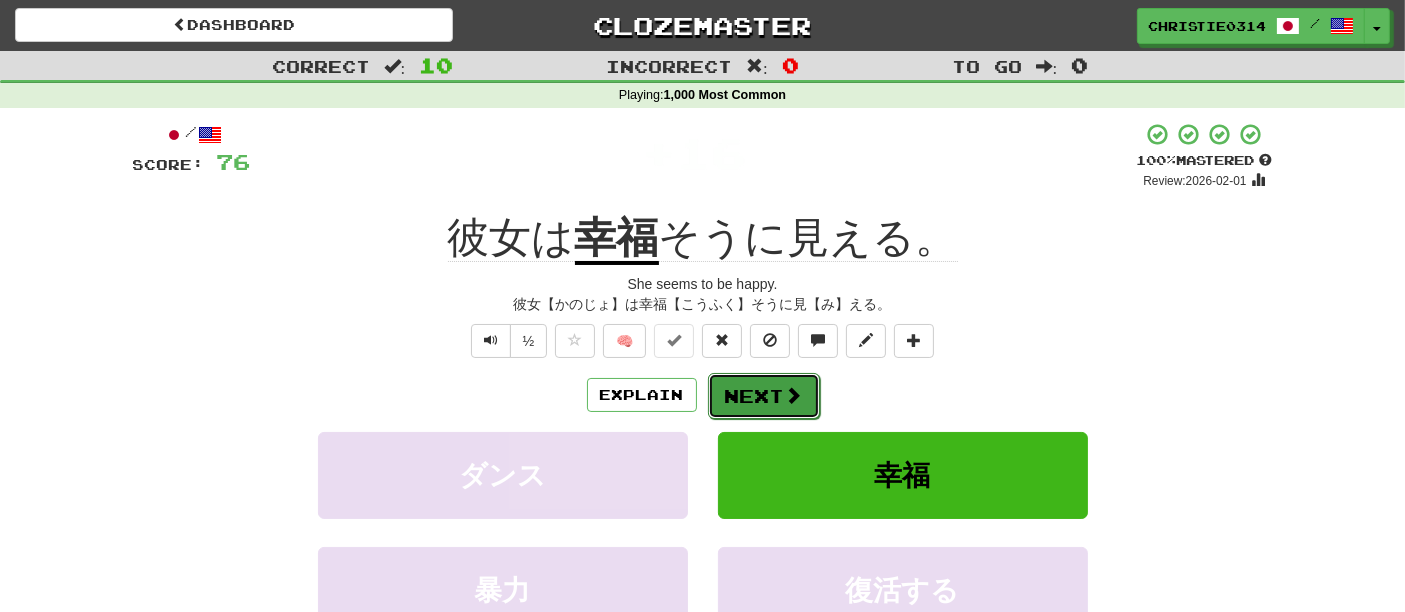click at bounding box center [794, 395] 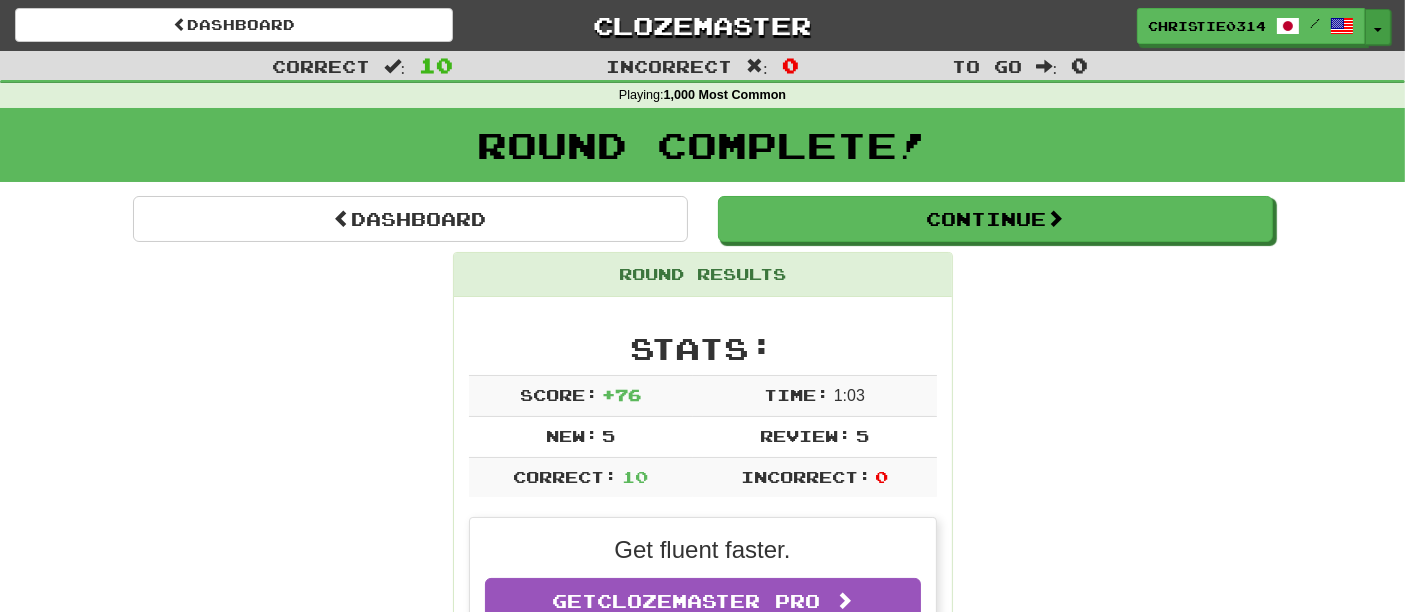 click on "Toggle Dropdown" at bounding box center [1378, 27] 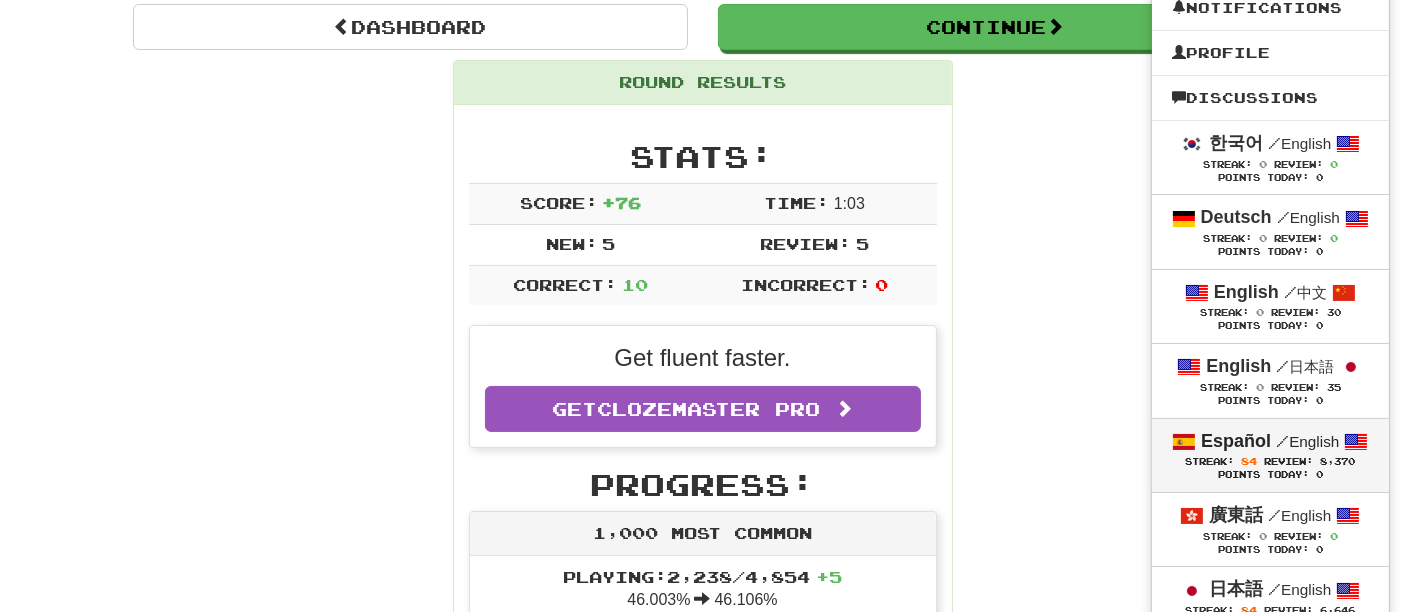scroll, scrollTop: 222, scrollLeft: 0, axis: vertical 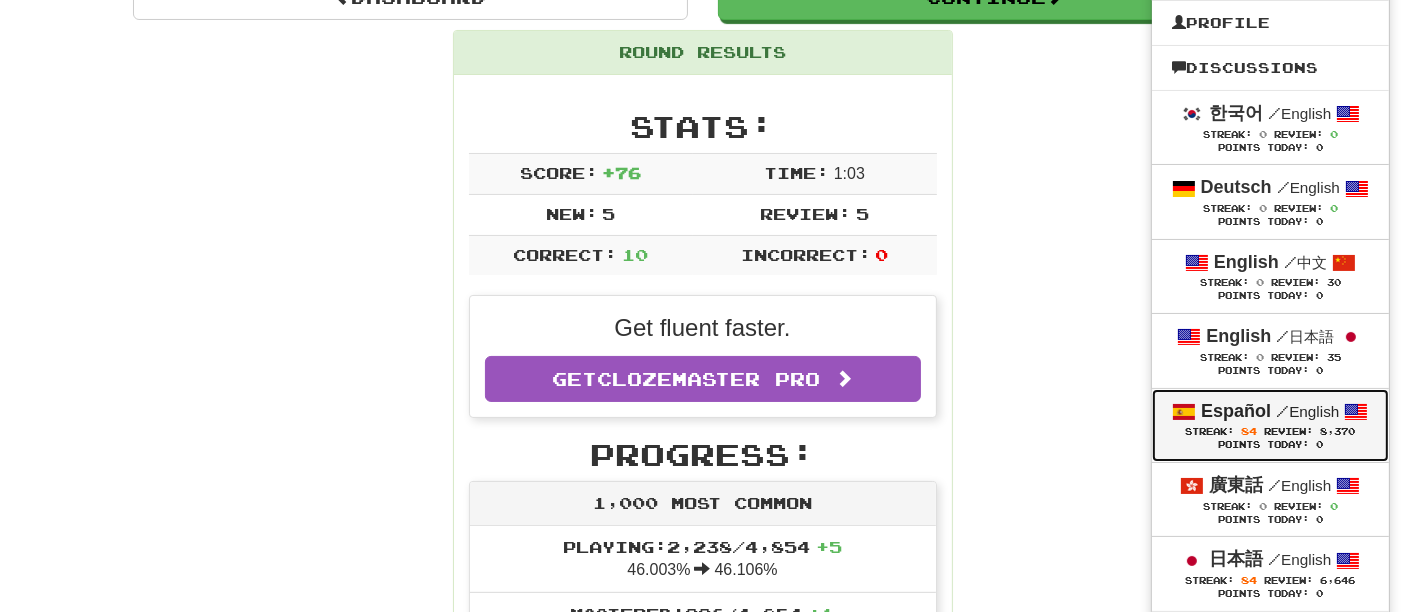 click on "84" at bounding box center [1249, 431] 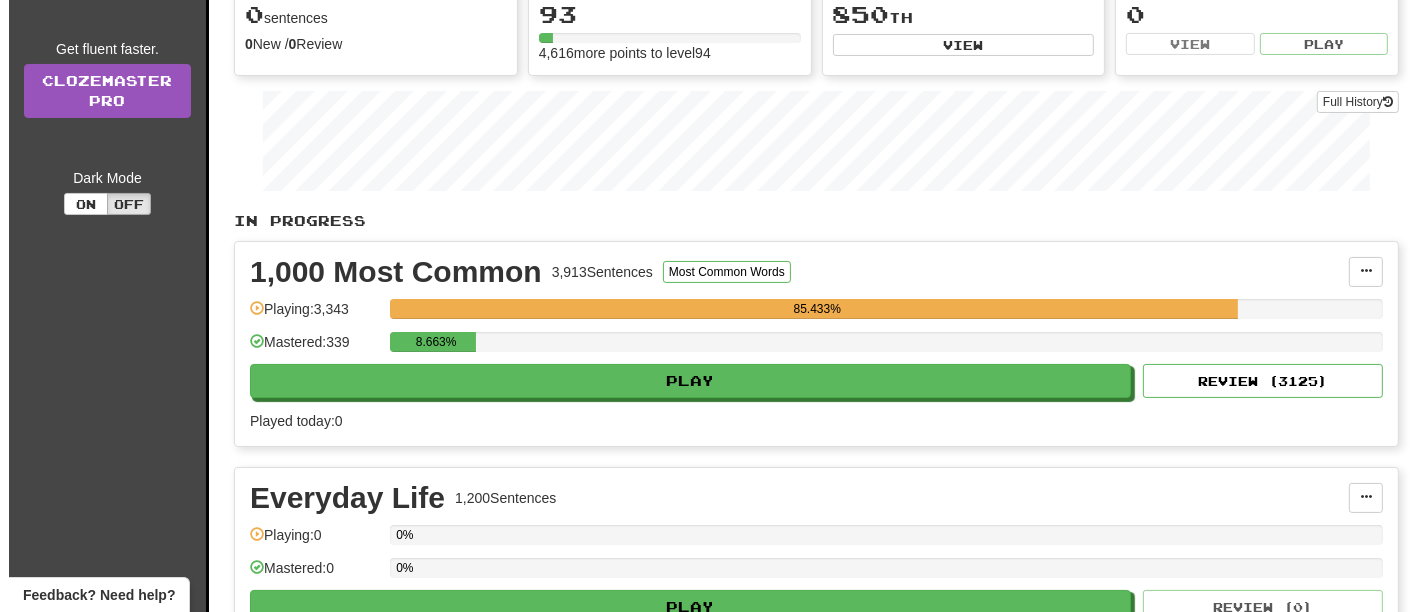 scroll, scrollTop: 222, scrollLeft: 0, axis: vertical 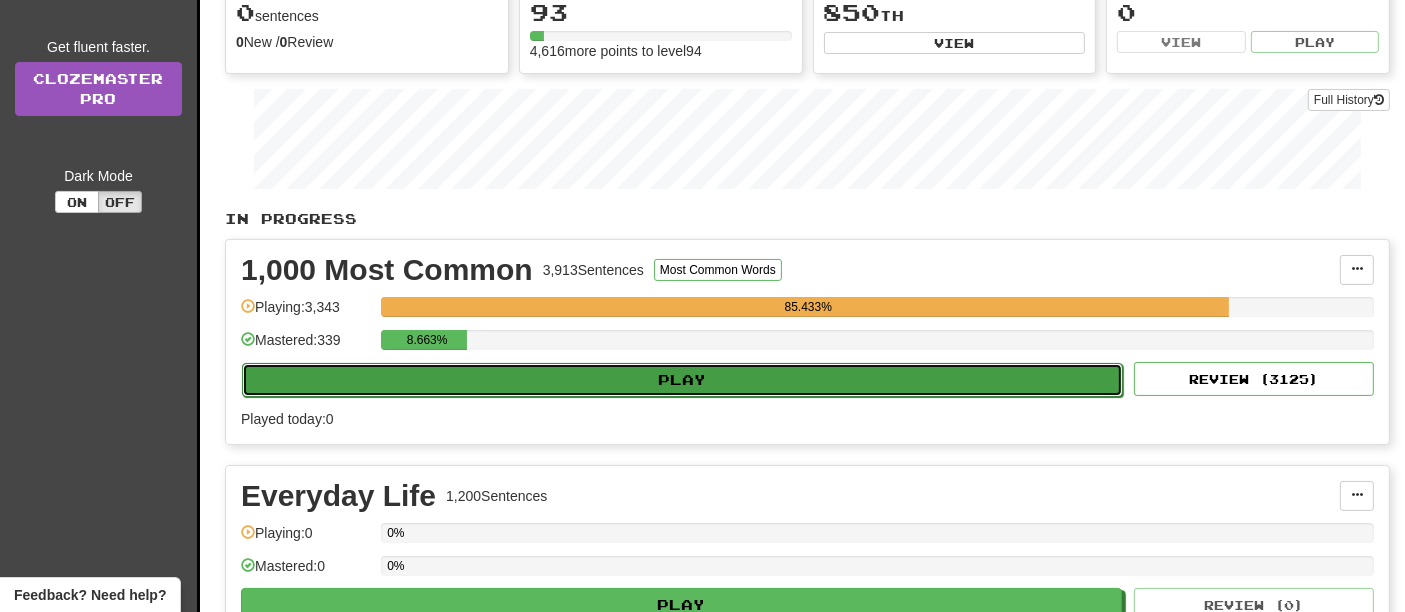 click on "Play" at bounding box center [682, 380] 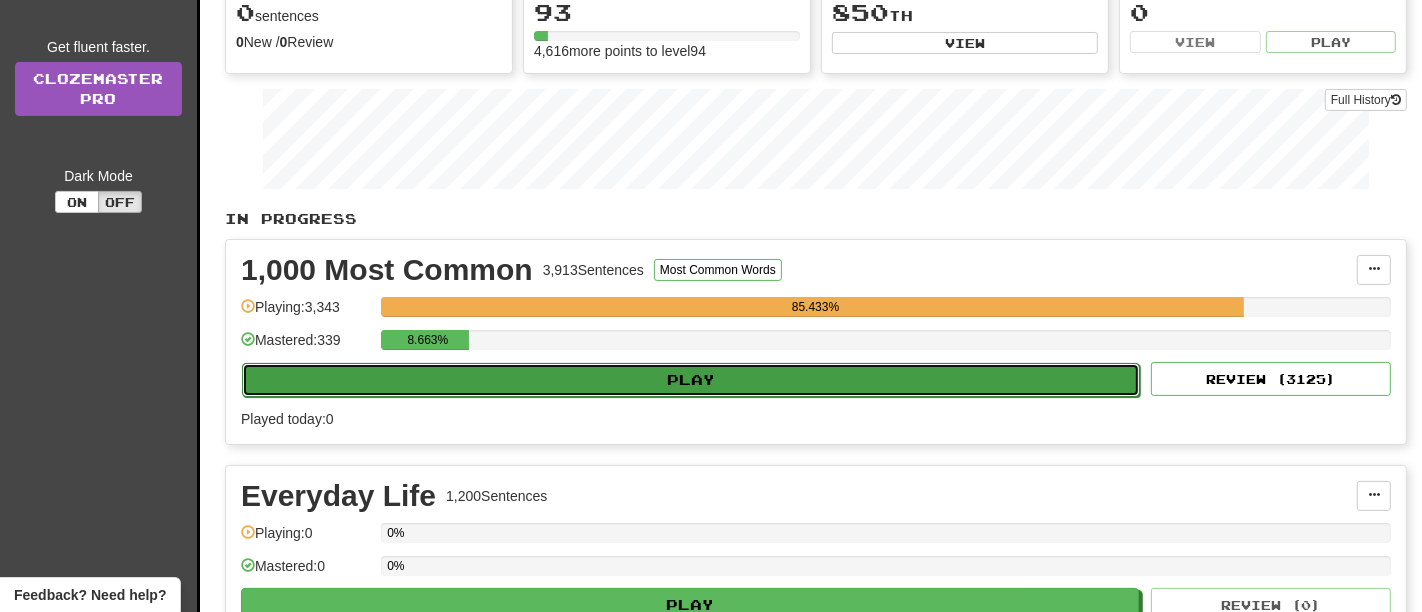 select on "**" 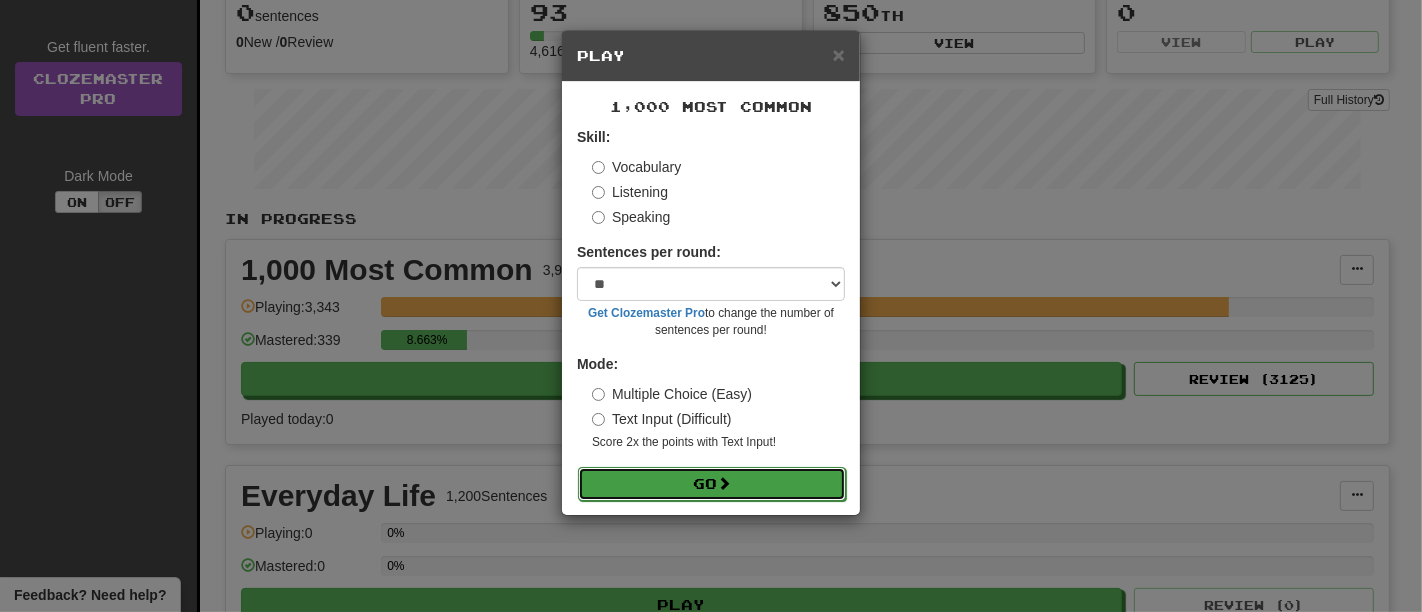 click on "Go" at bounding box center (712, 484) 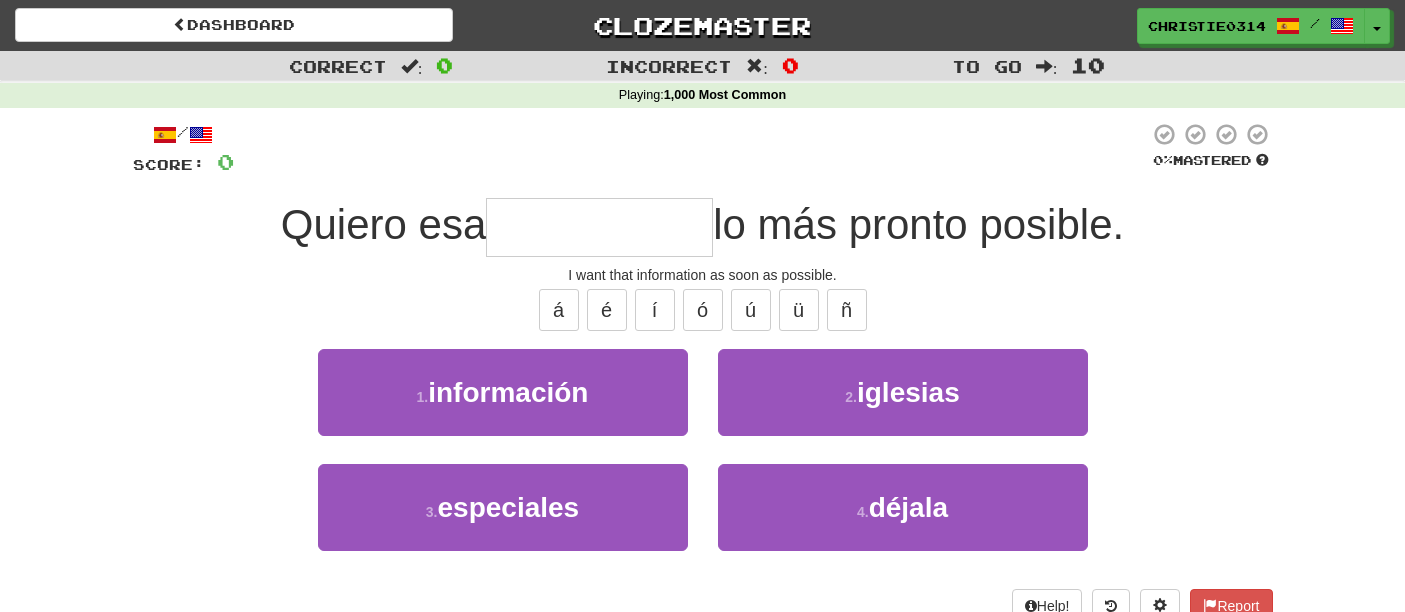 scroll, scrollTop: 0, scrollLeft: 0, axis: both 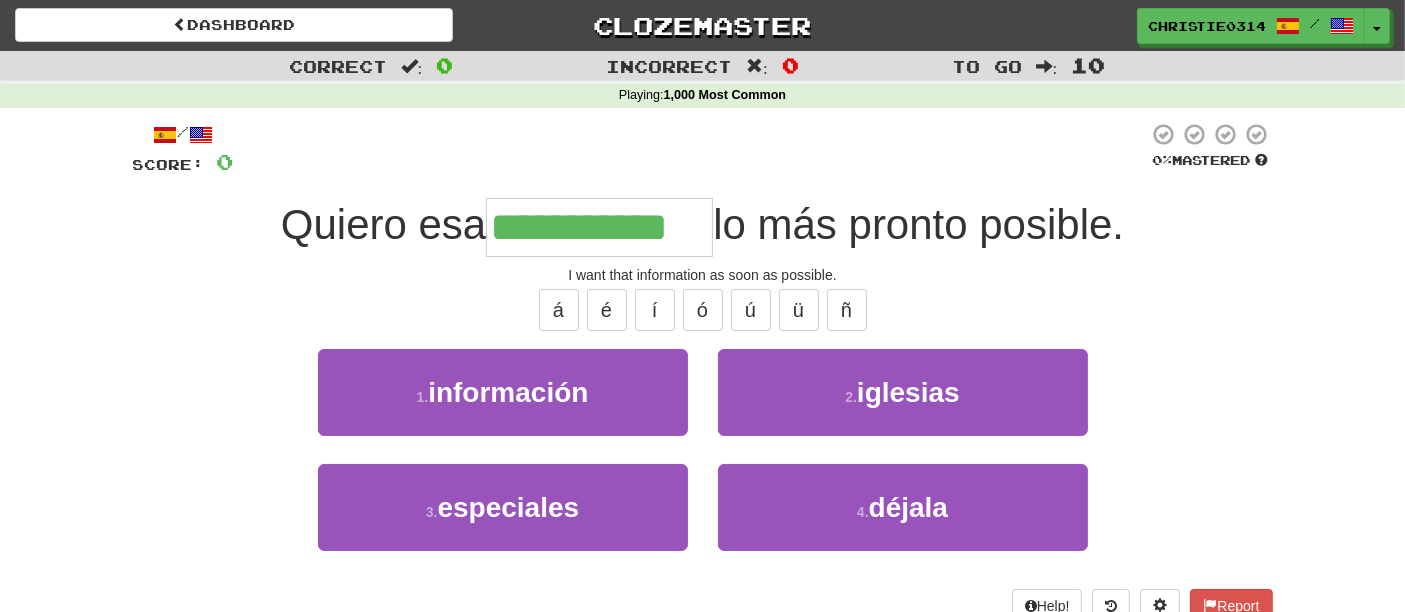 type on "**********" 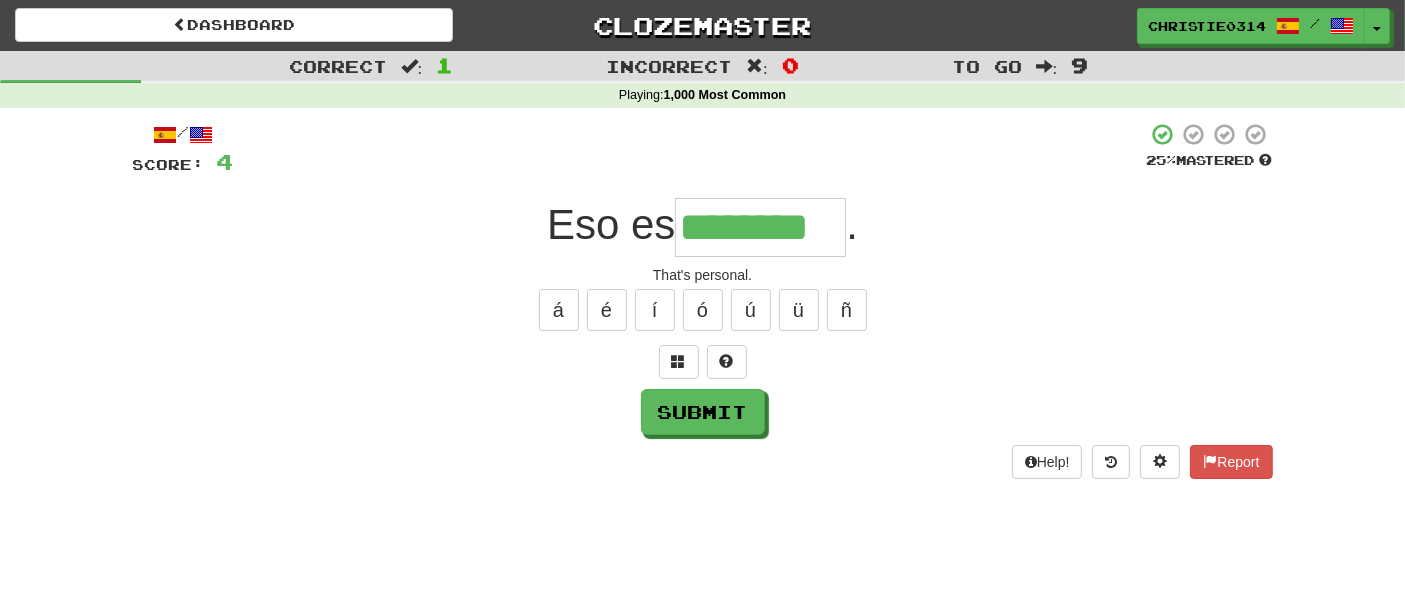 type on "********" 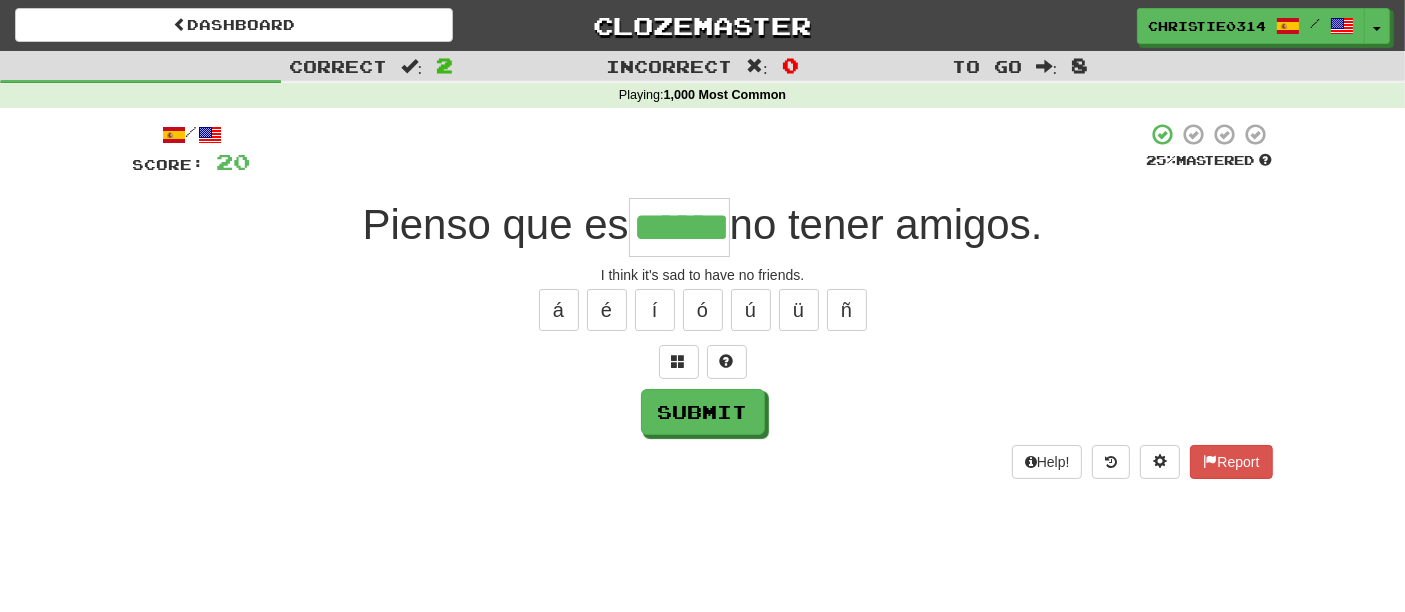 type on "******" 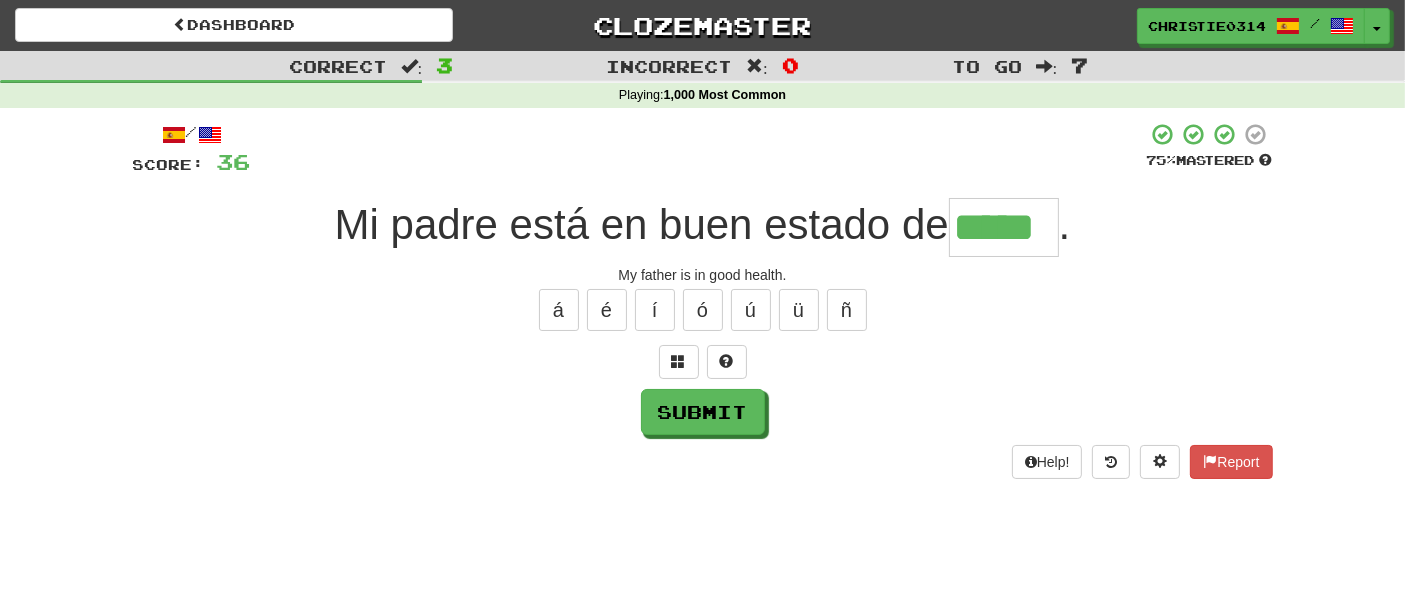 type on "*****" 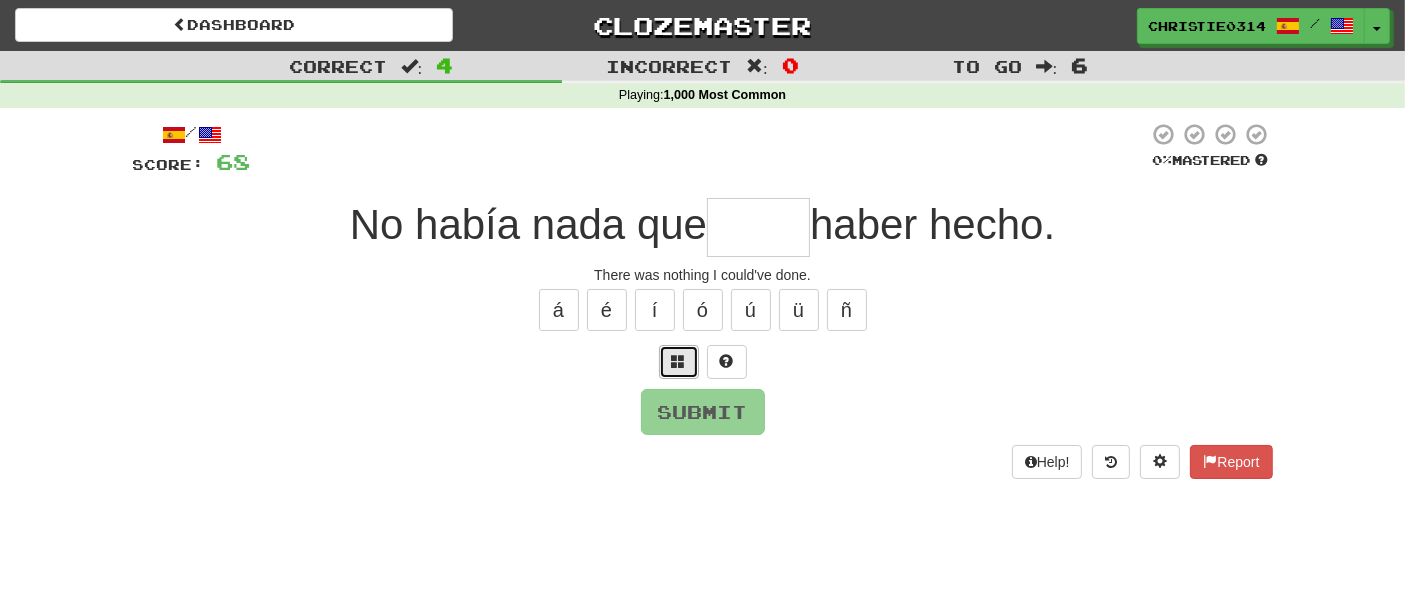 click at bounding box center (679, 361) 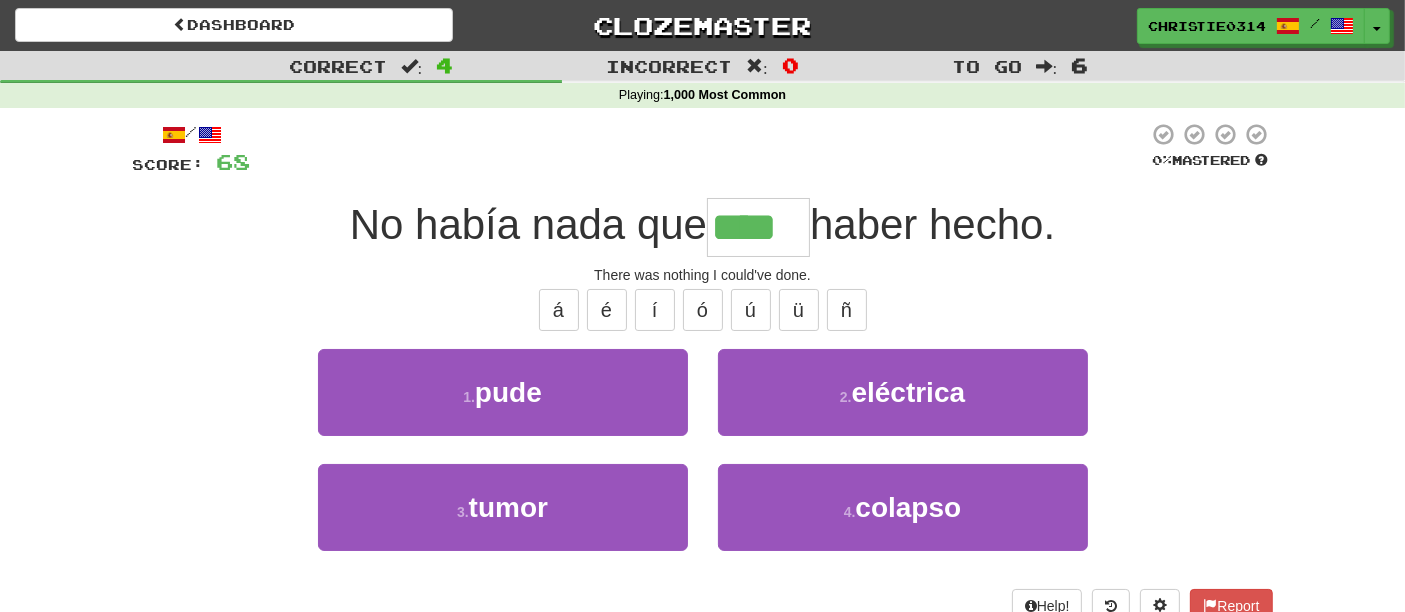 type on "****" 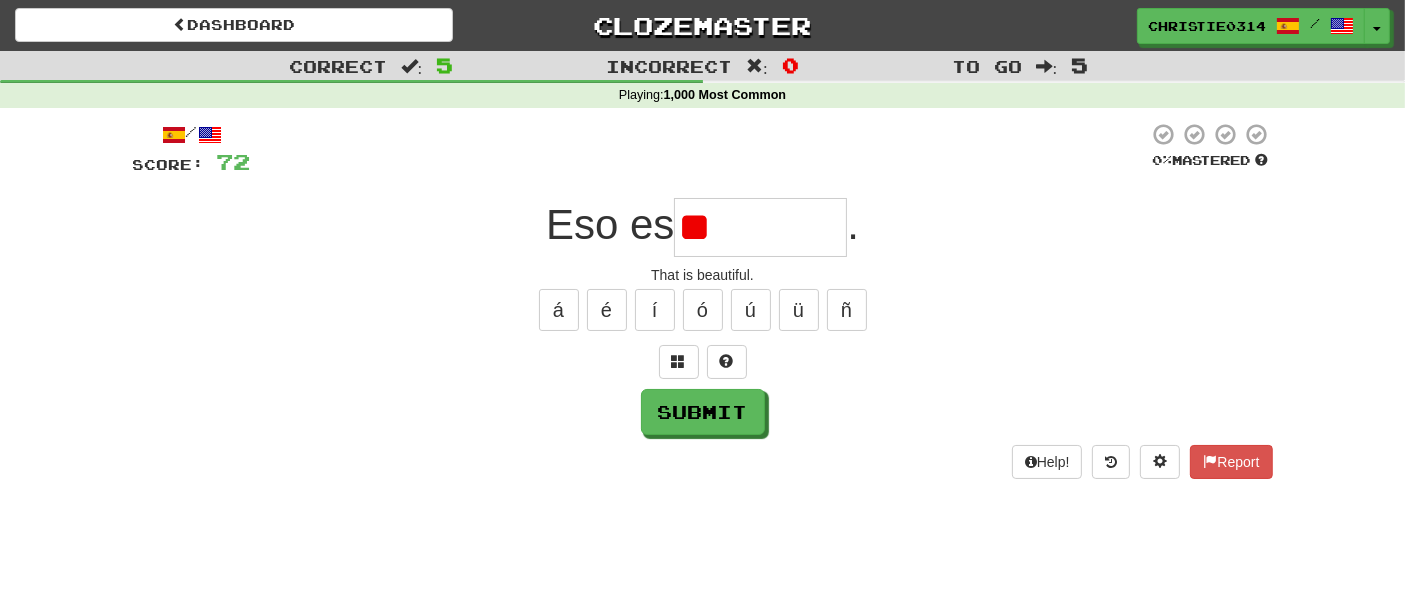 type on "*" 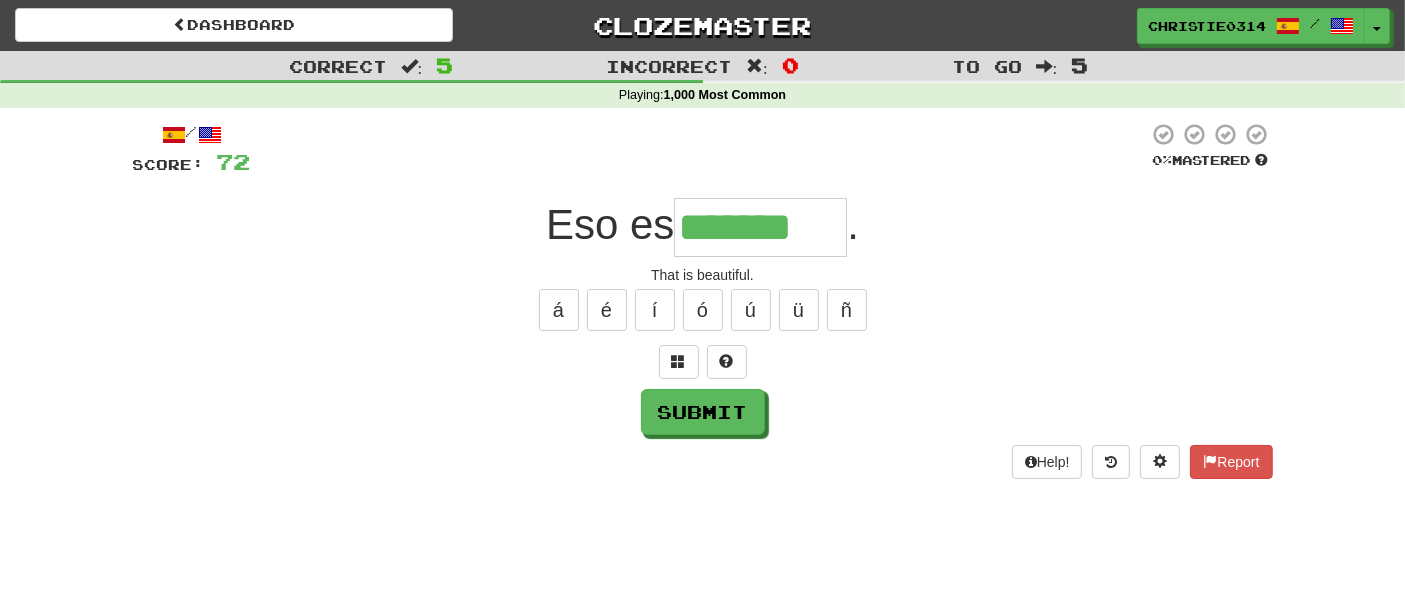 type on "*******" 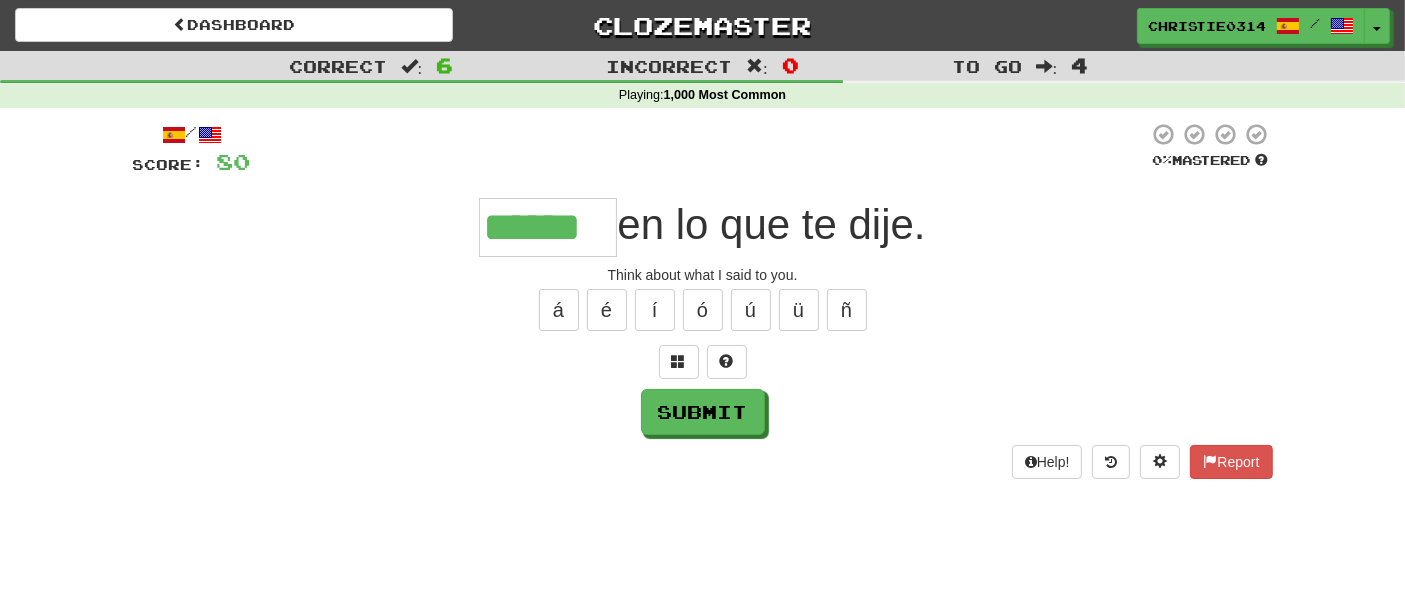 type on "******" 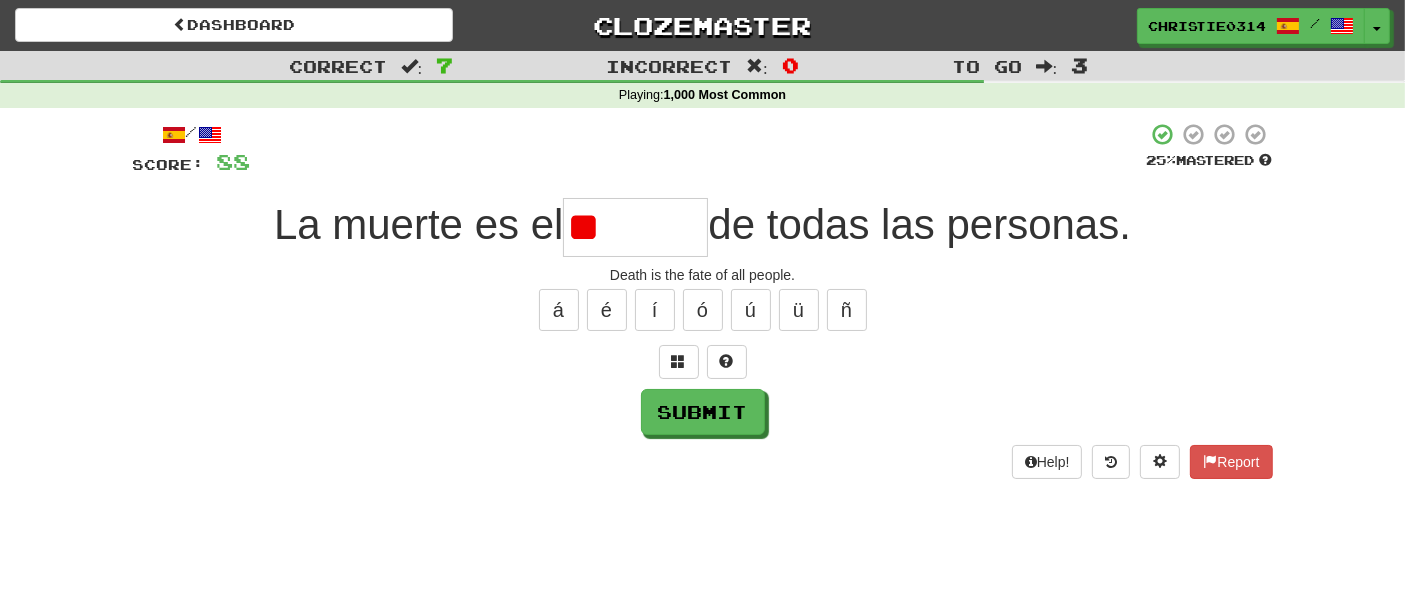 type on "*" 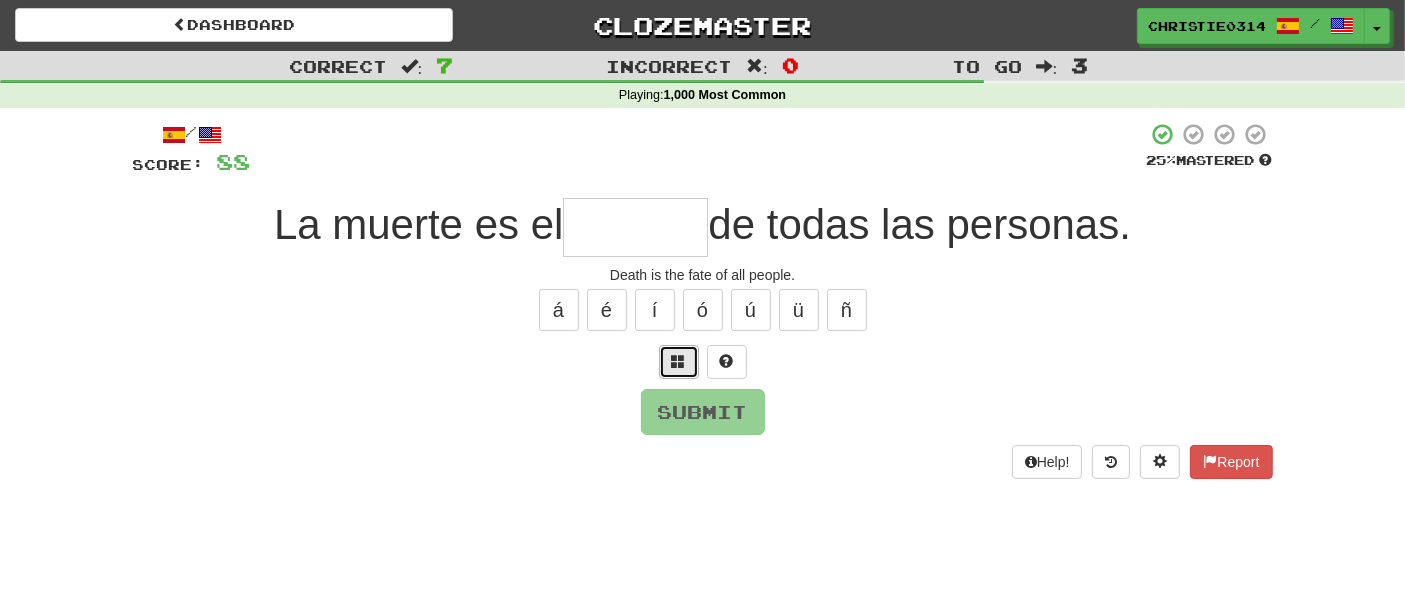 click at bounding box center (679, 362) 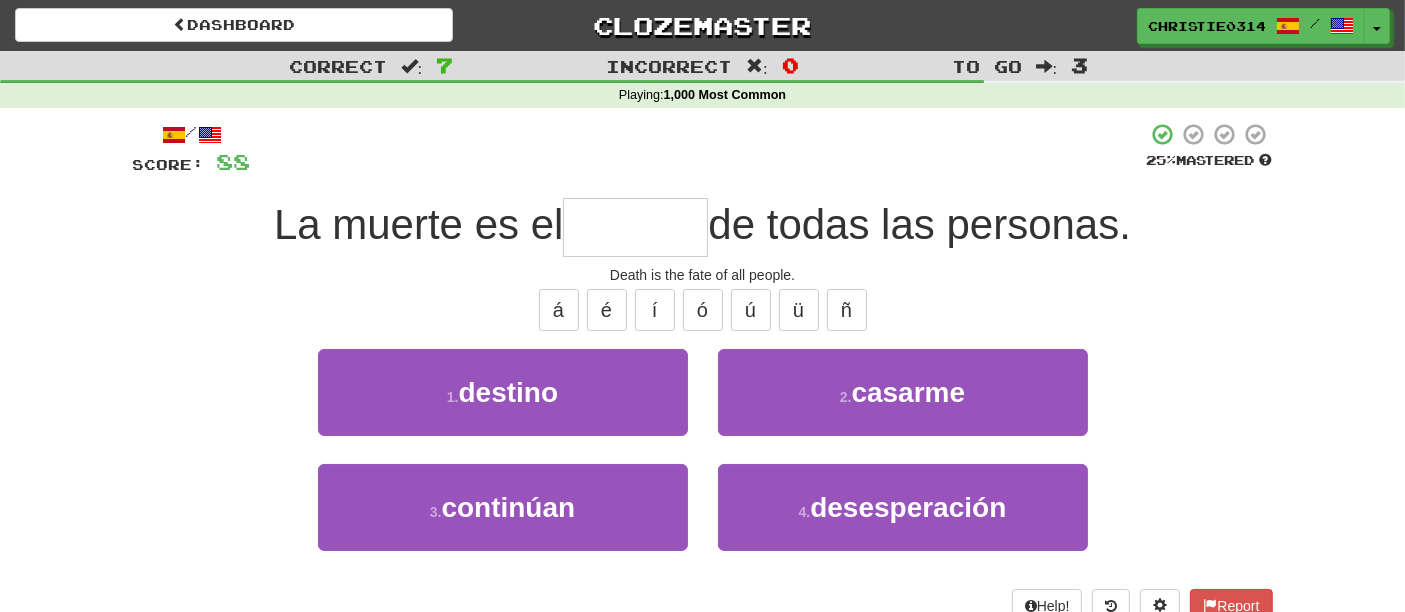 type on "*" 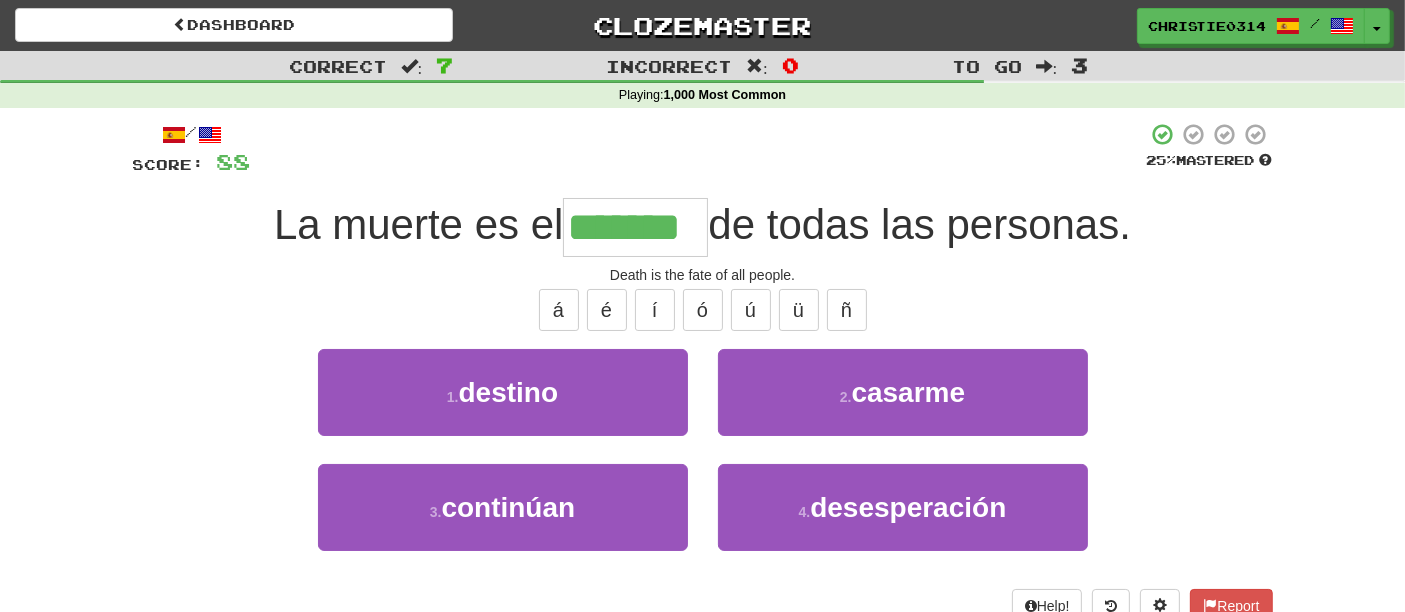 type on "*******" 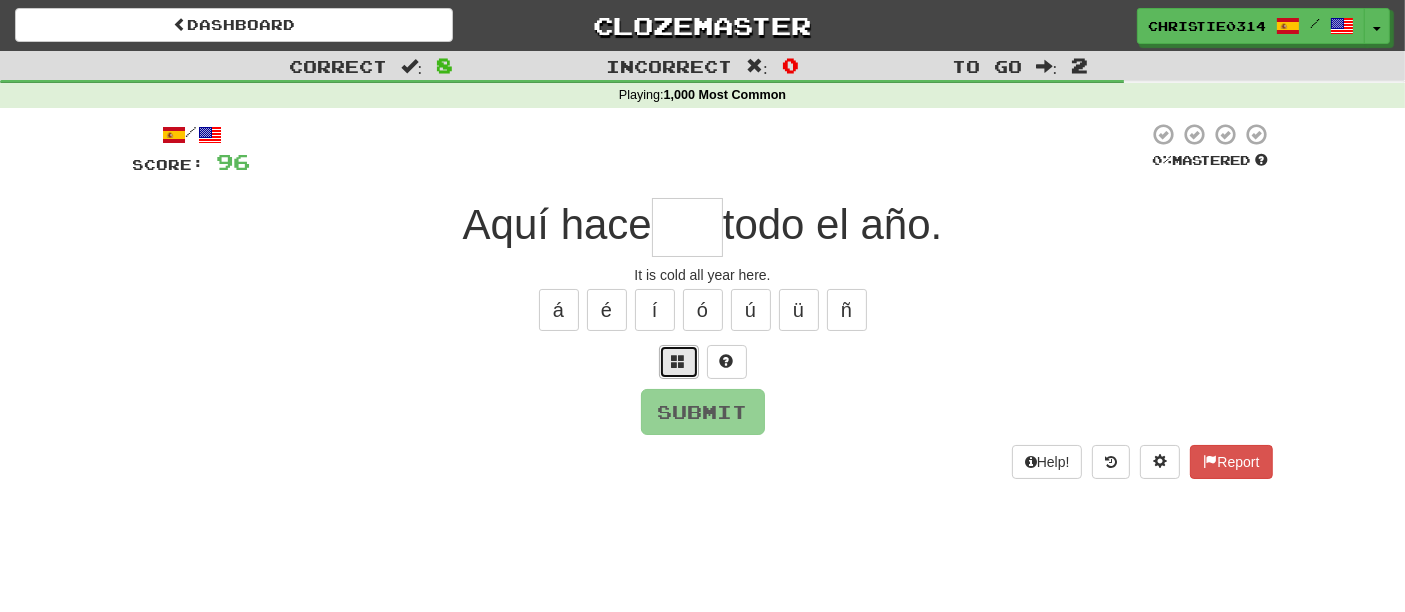 click at bounding box center (679, 361) 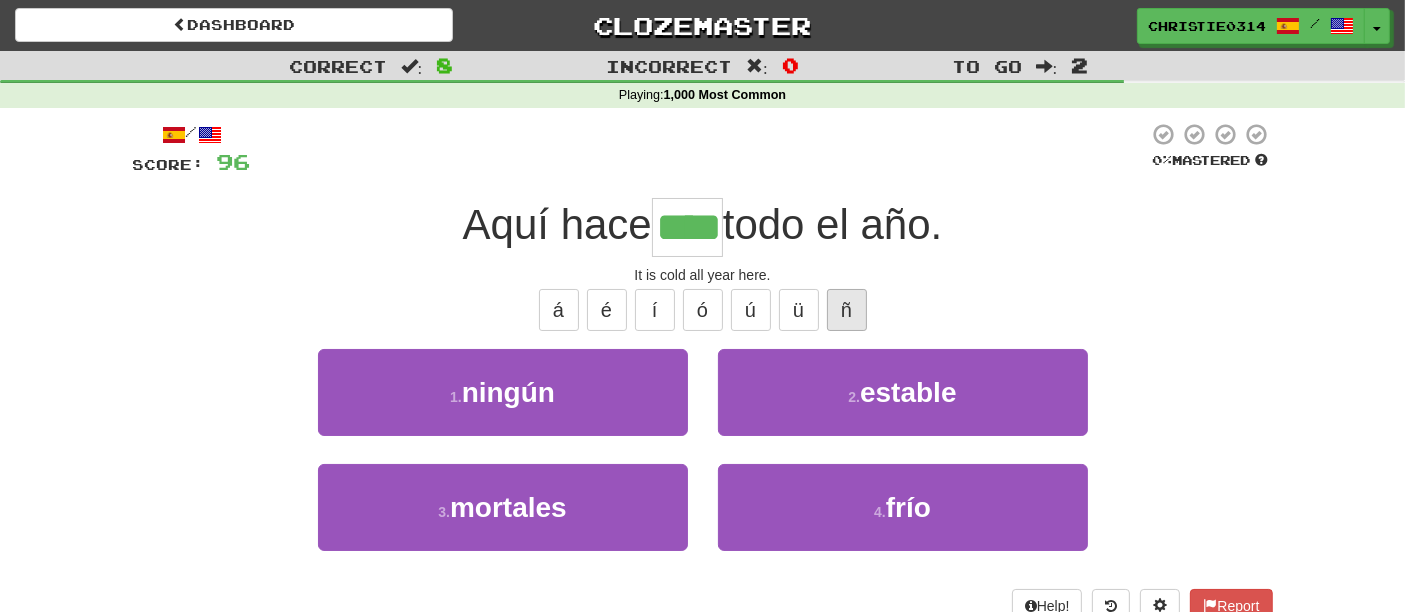 type on "****" 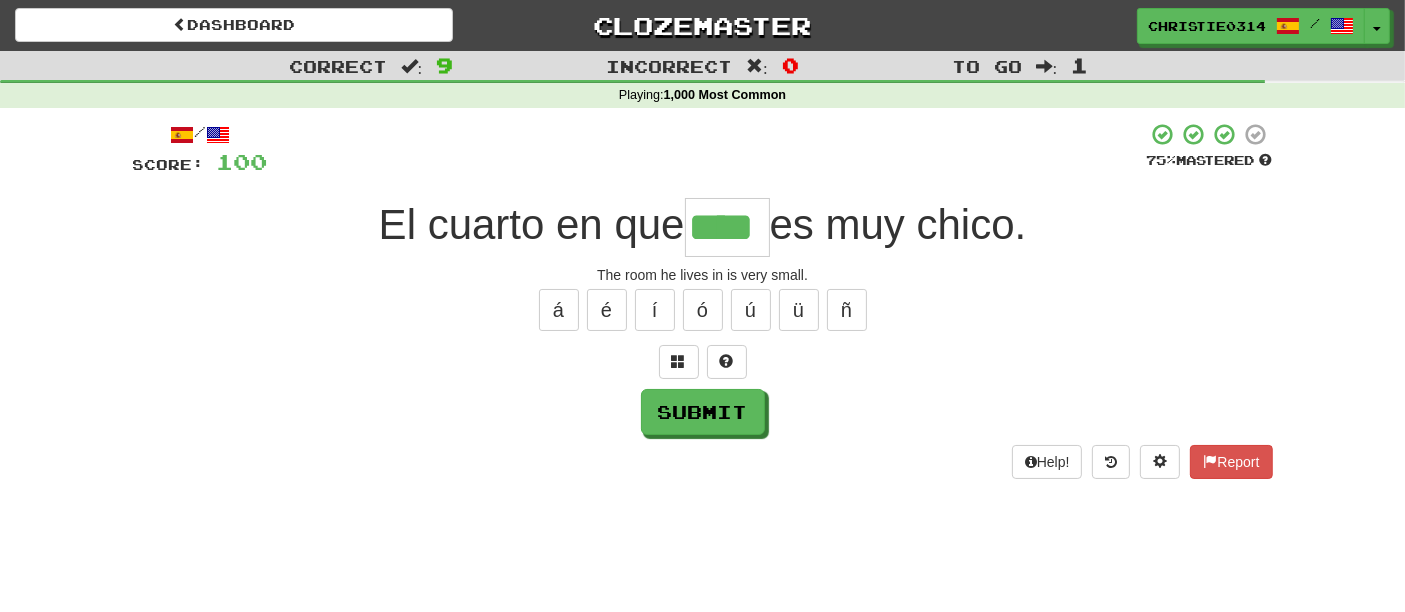type on "****" 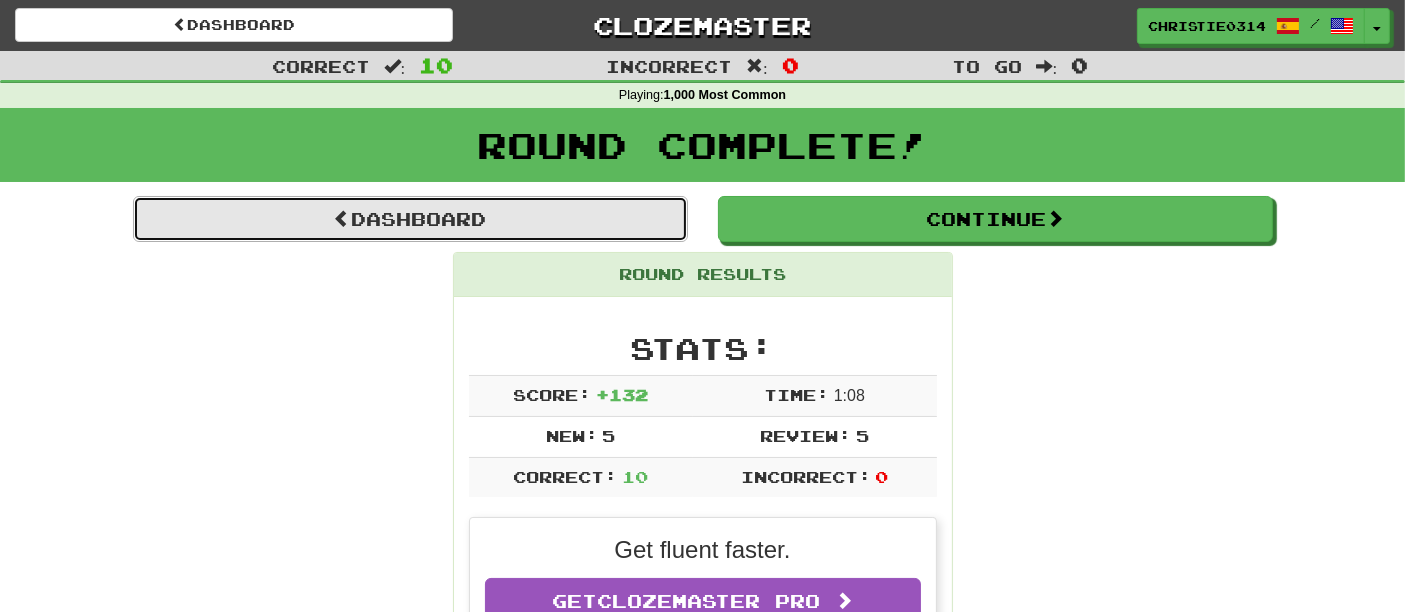 click on "Dashboard" at bounding box center [410, 219] 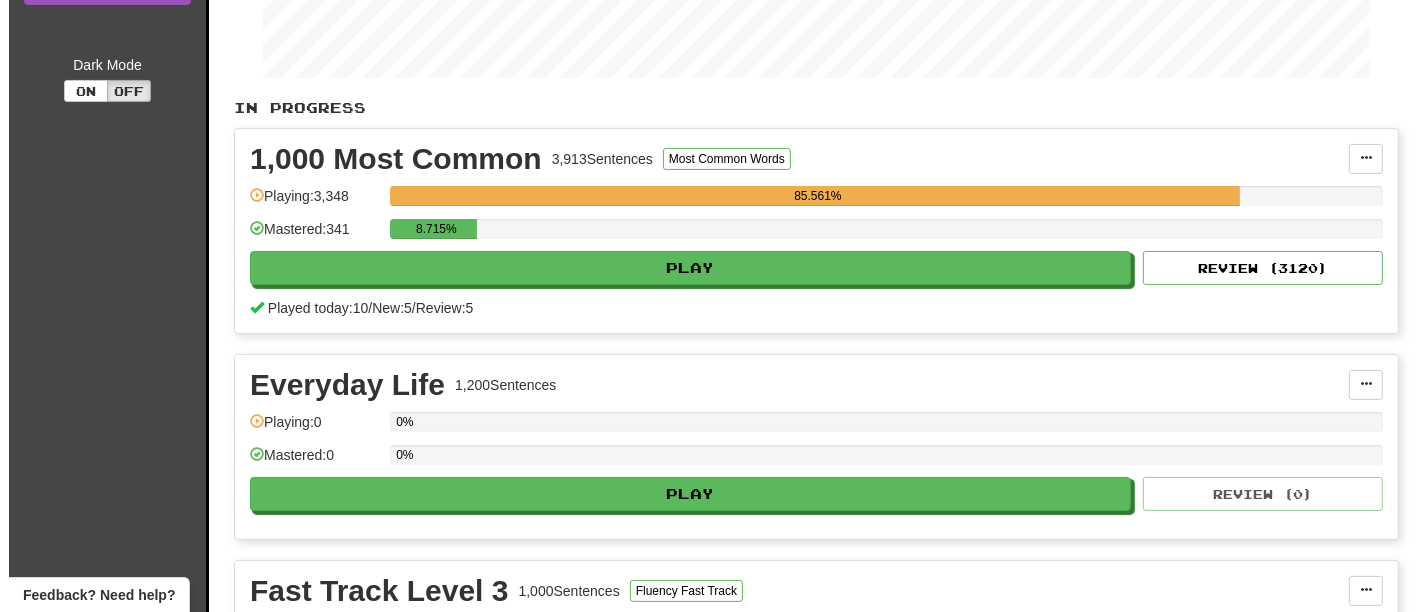 scroll, scrollTop: 666, scrollLeft: 0, axis: vertical 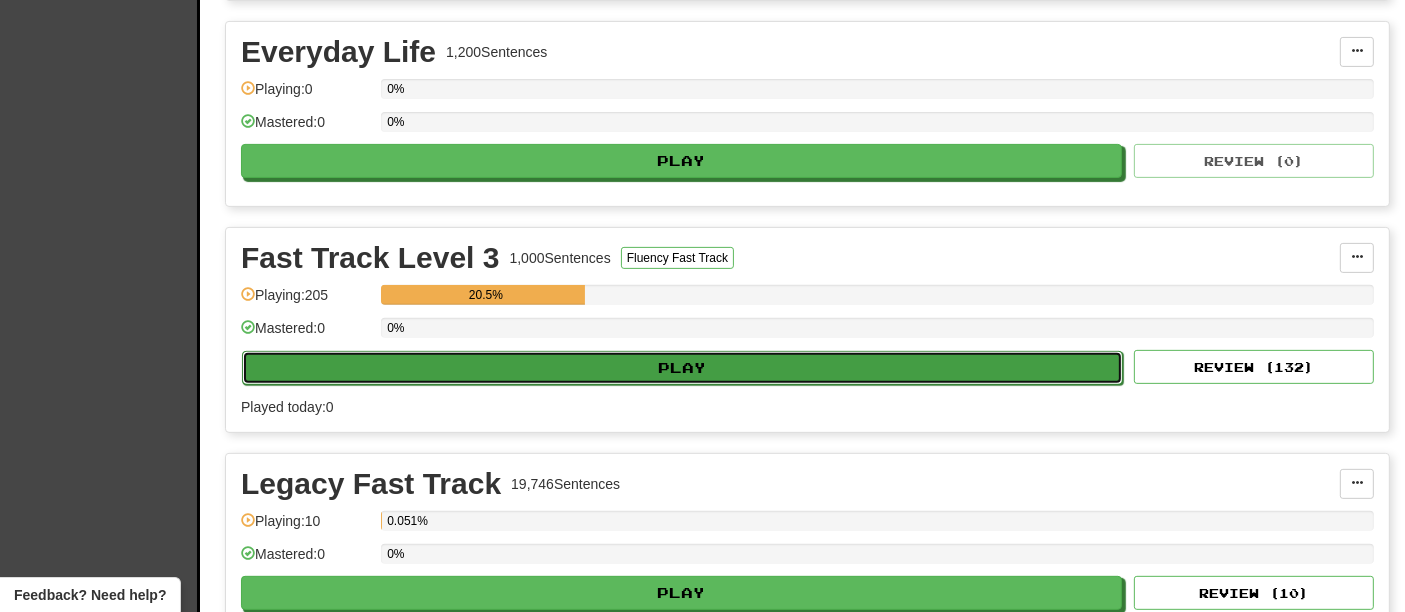 click on "Play" at bounding box center [682, 368] 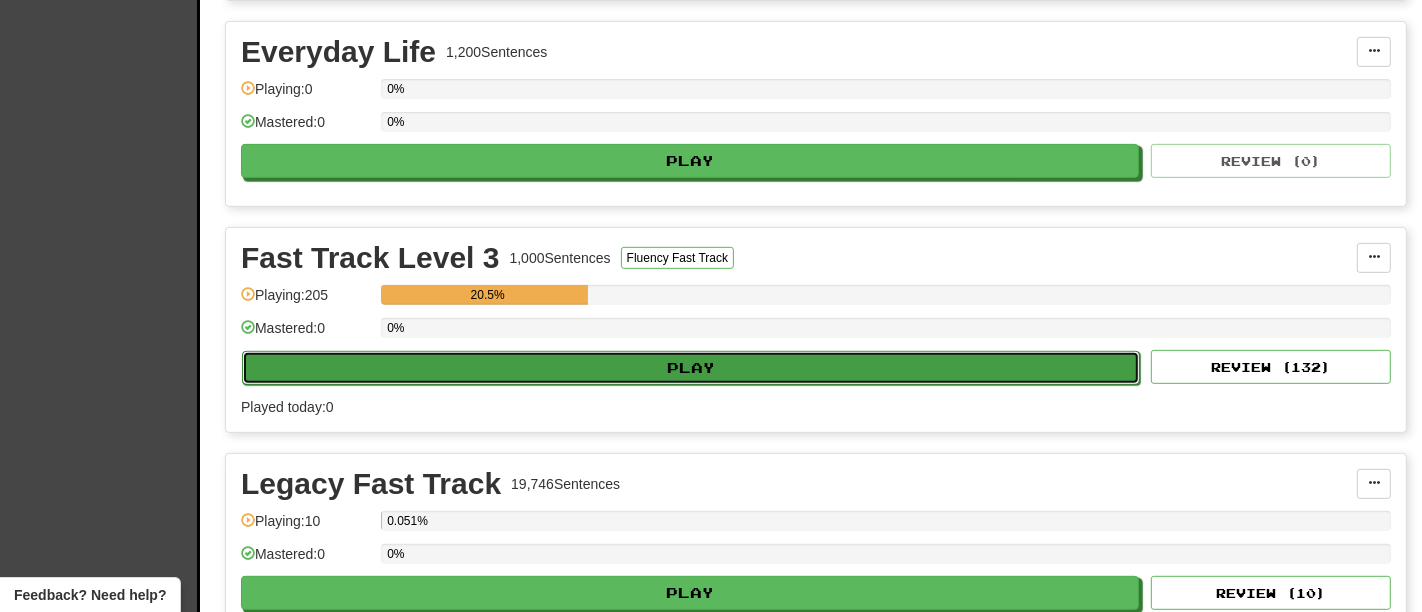 select on "**" 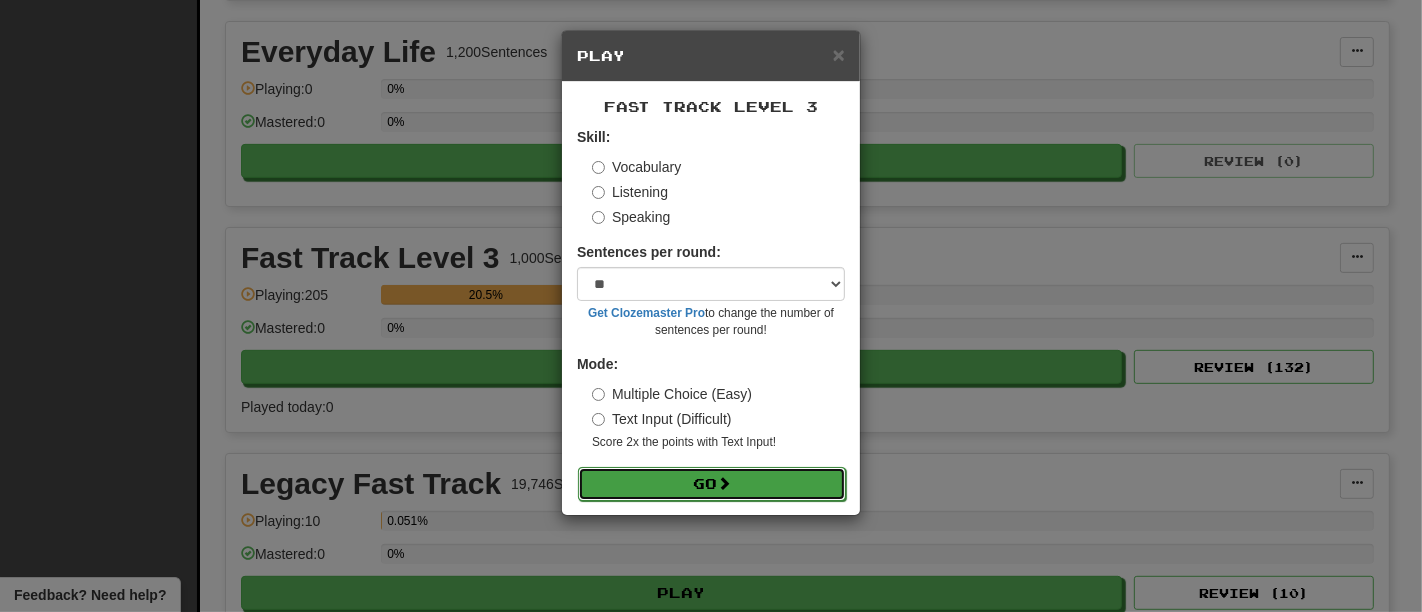 click on "Go" at bounding box center [712, 484] 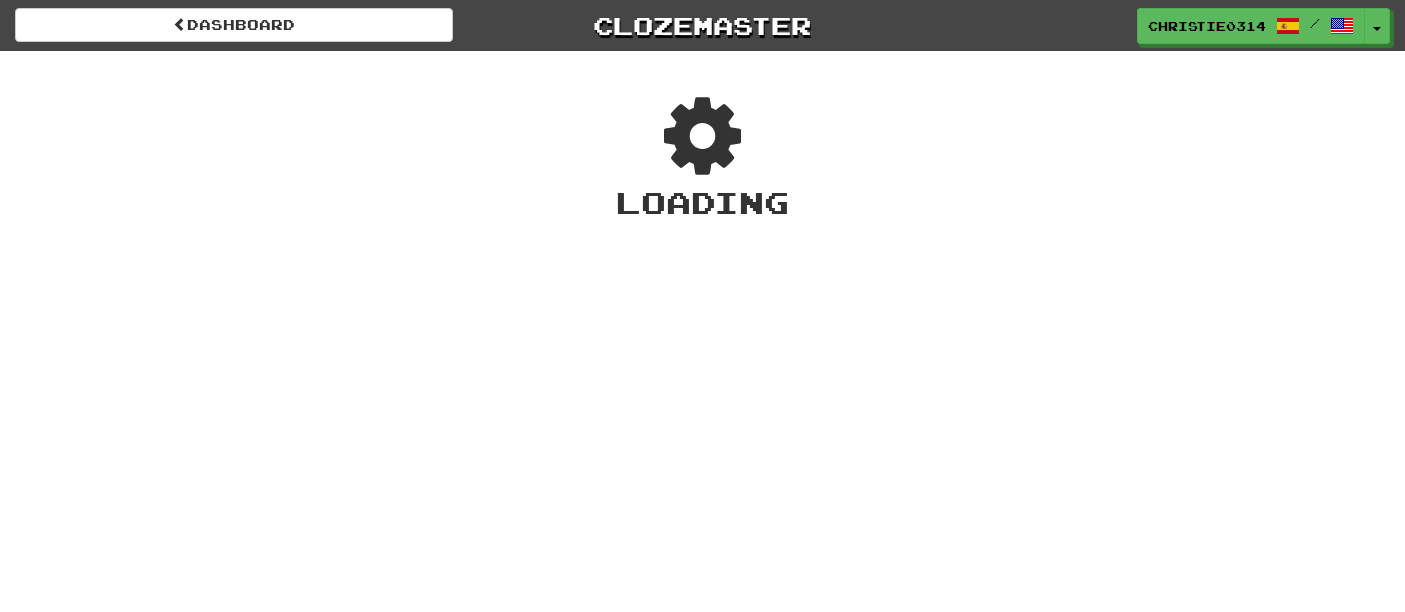 scroll, scrollTop: 0, scrollLeft: 0, axis: both 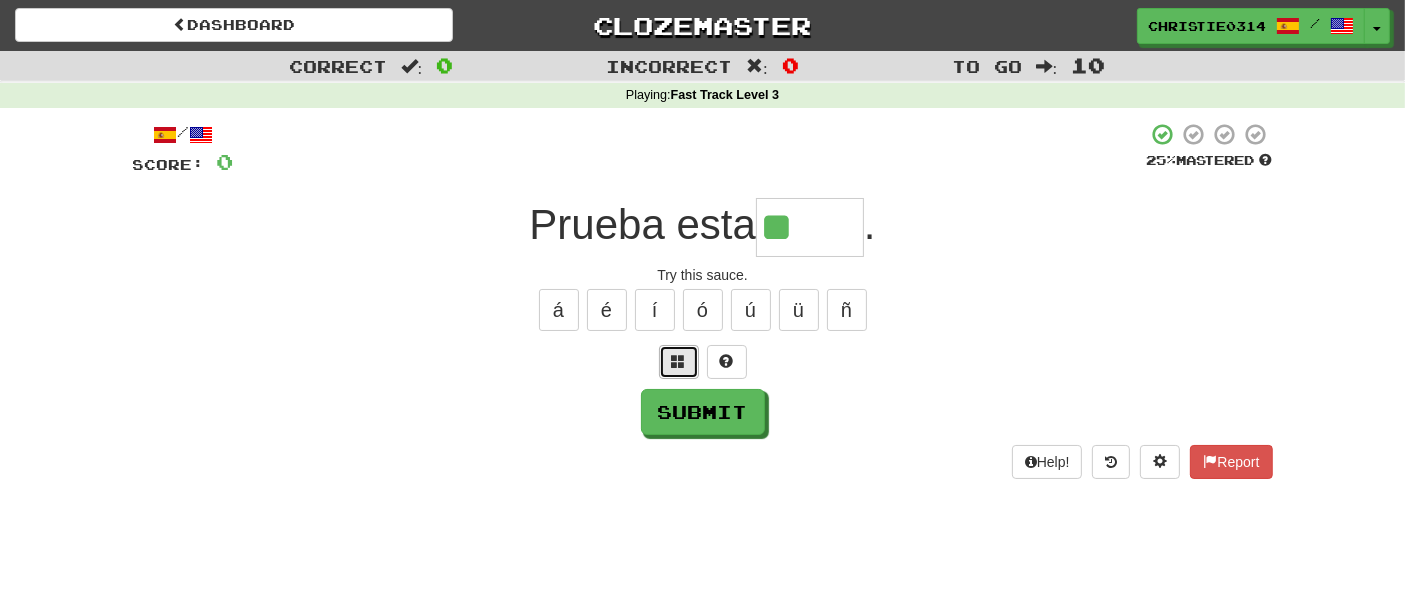 click at bounding box center (679, 362) 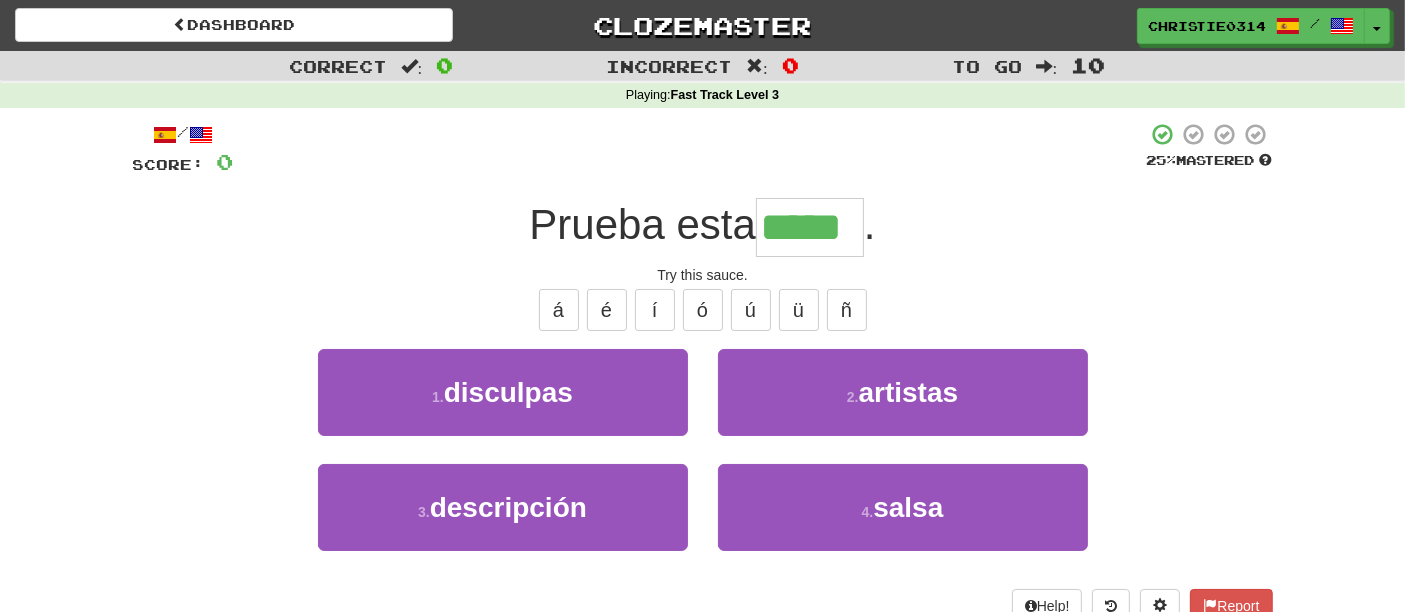 type on "*****" 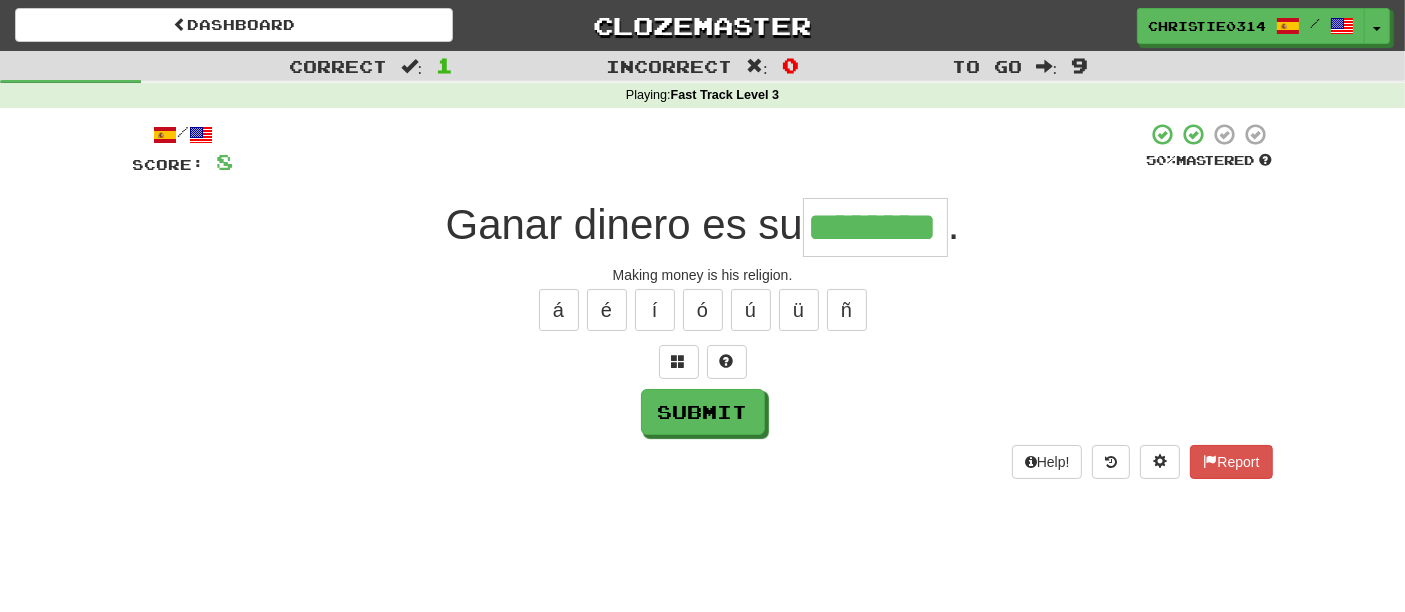 type on "********" 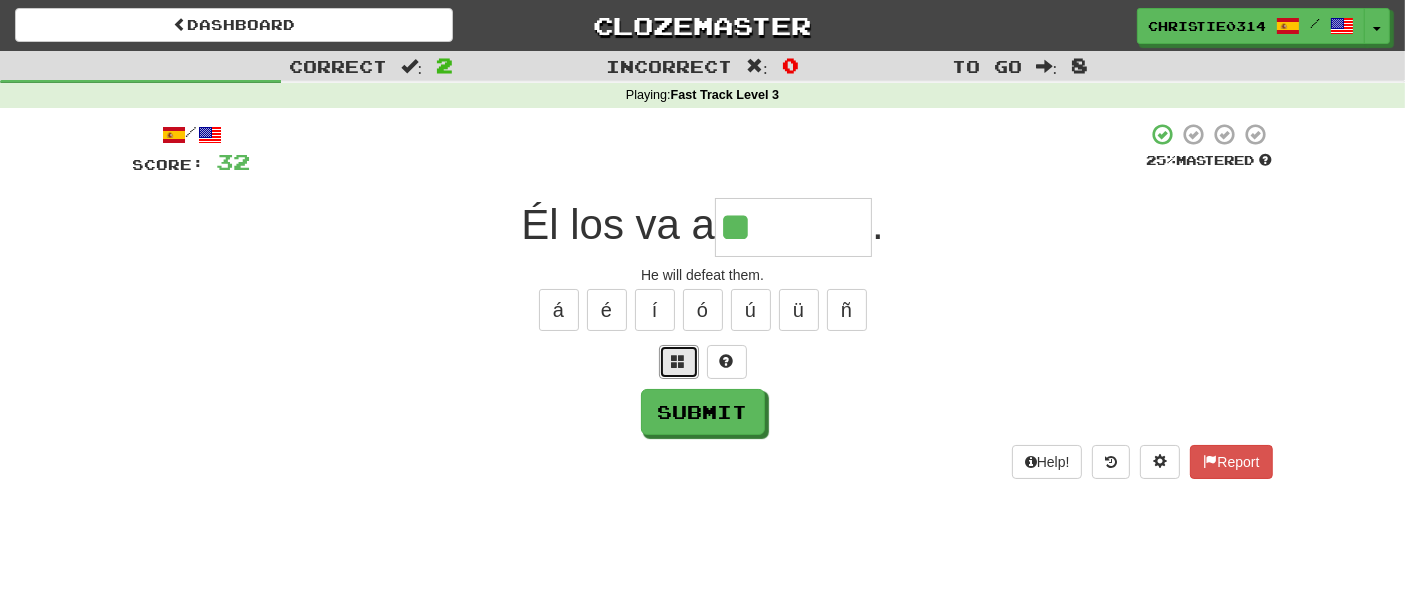 click at bounding box center (679, 362) 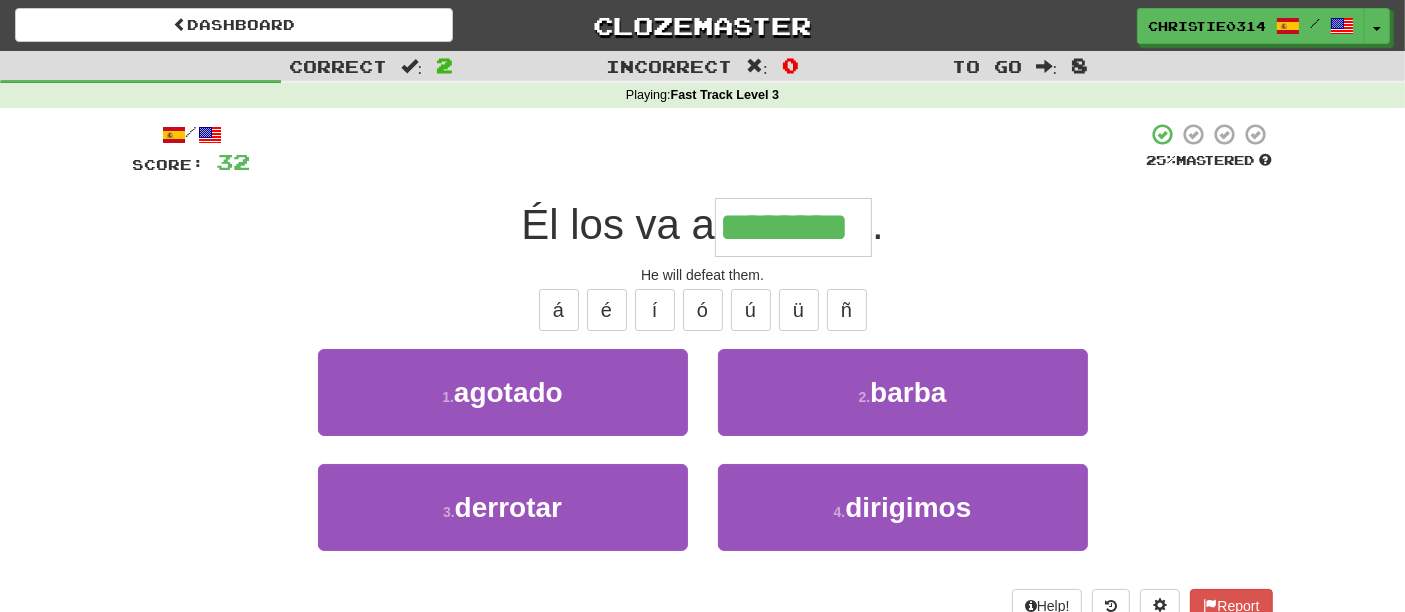 type on "********" 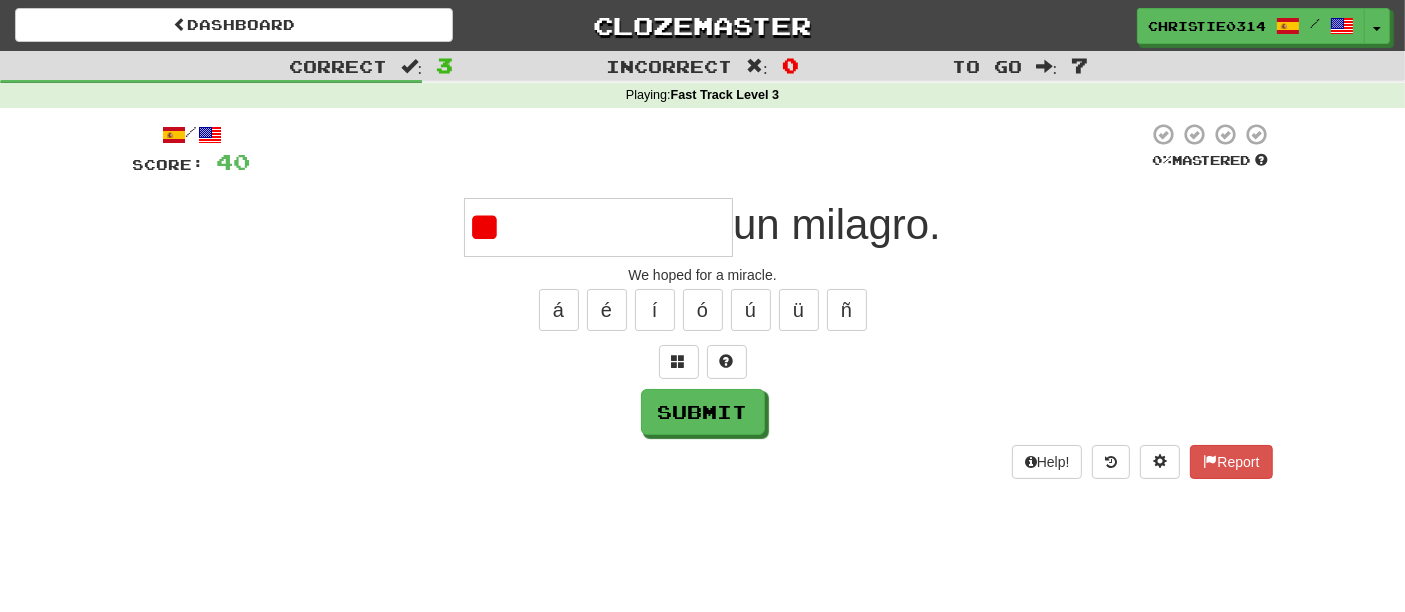 type on "*" 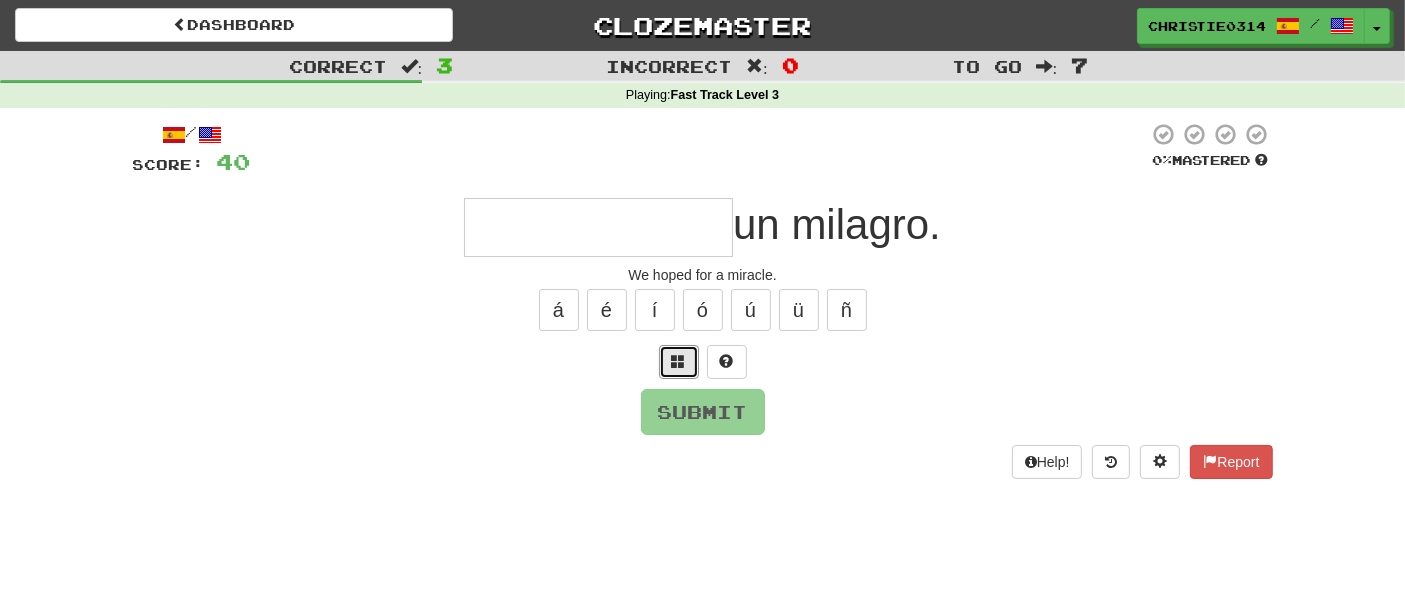 click at bounding box center [679, 362] 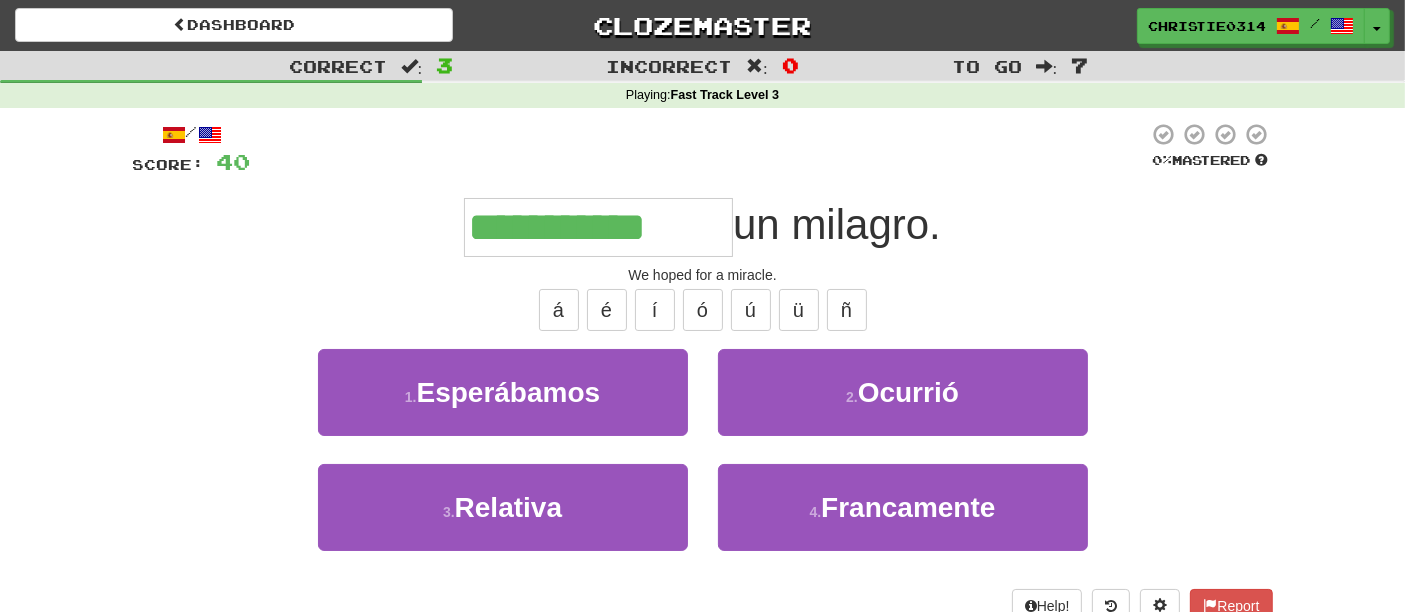 type on "**********" 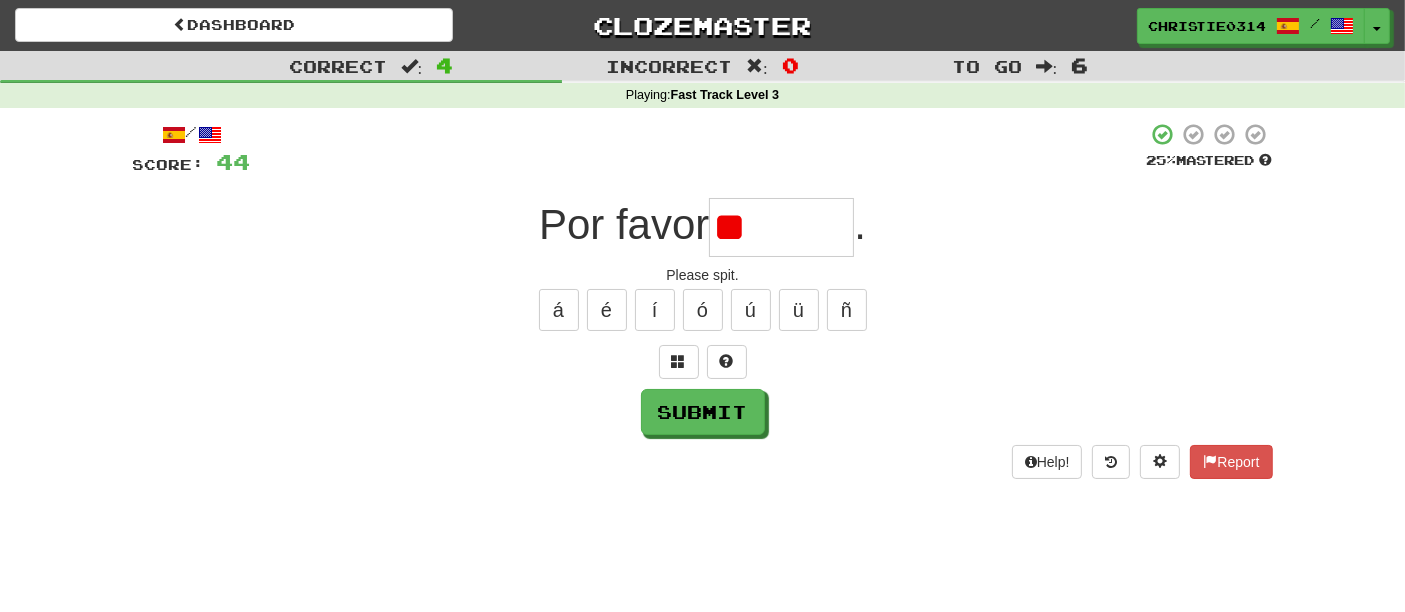 type on "*" 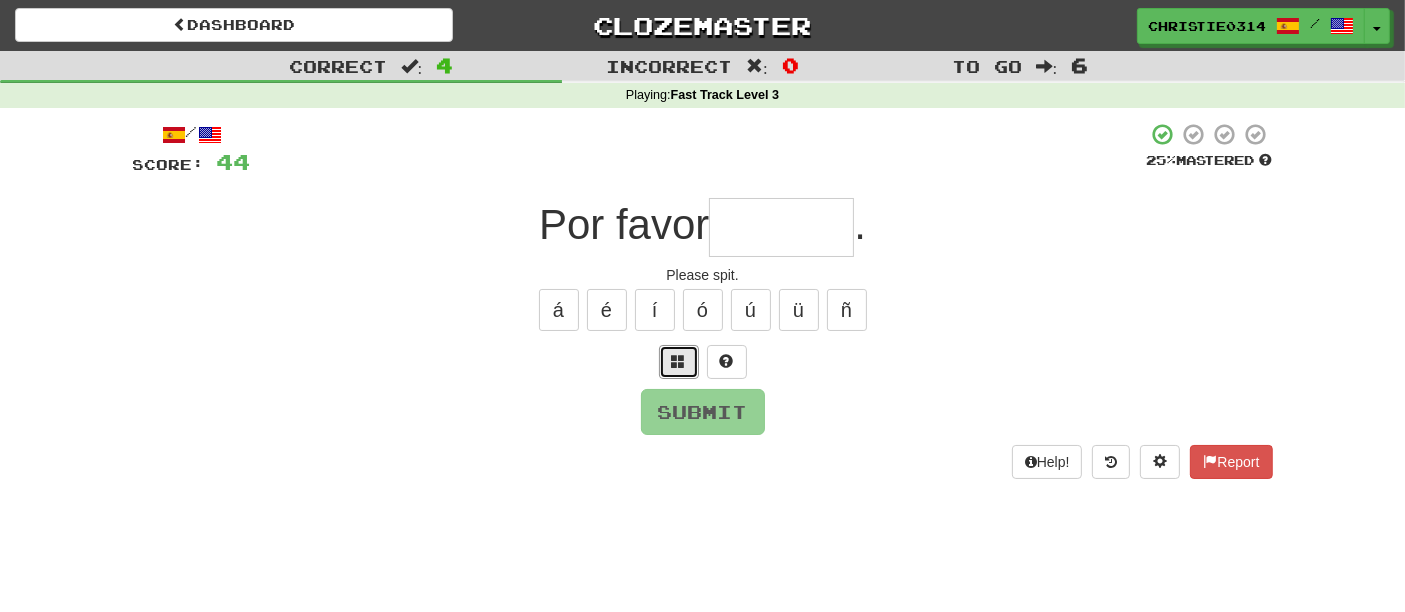 click at bounding box center [679, 362] 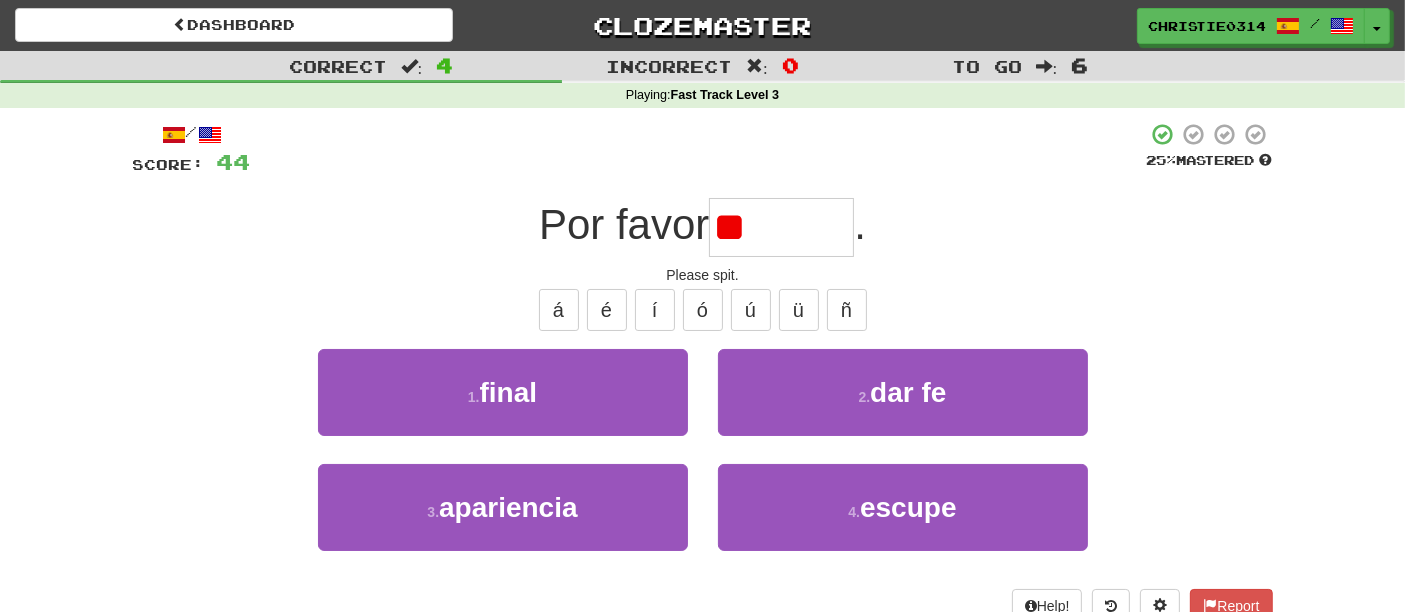 type on "*" 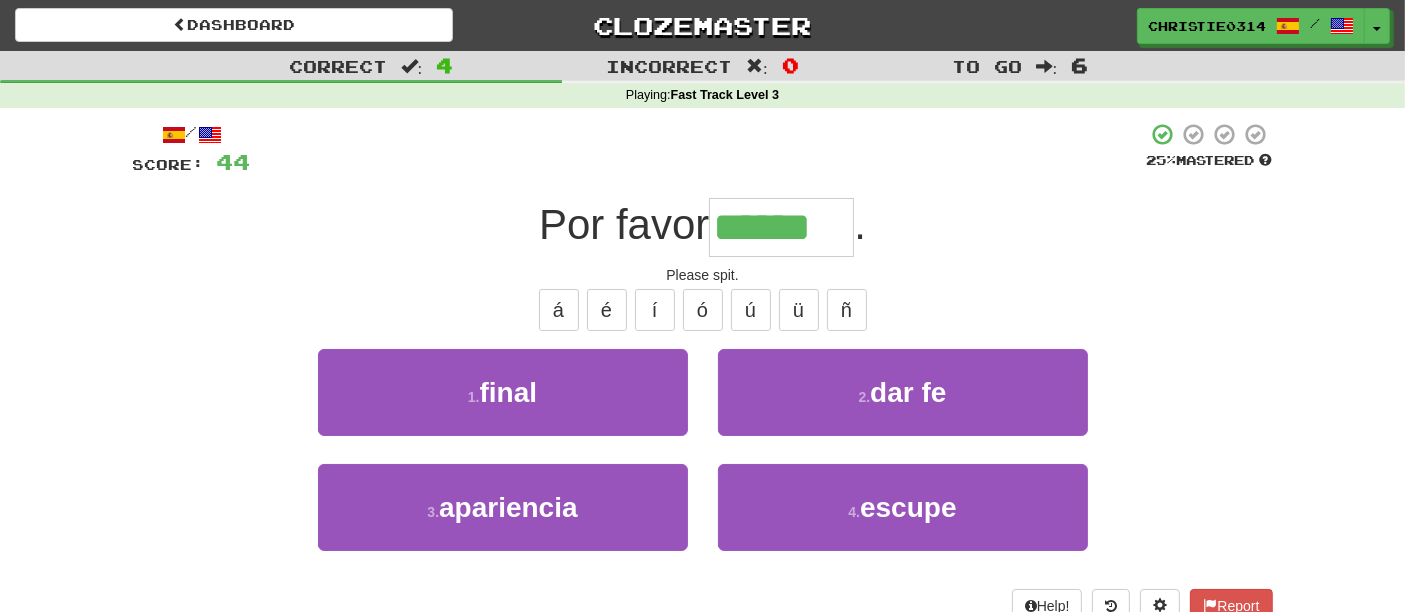 type on "******" 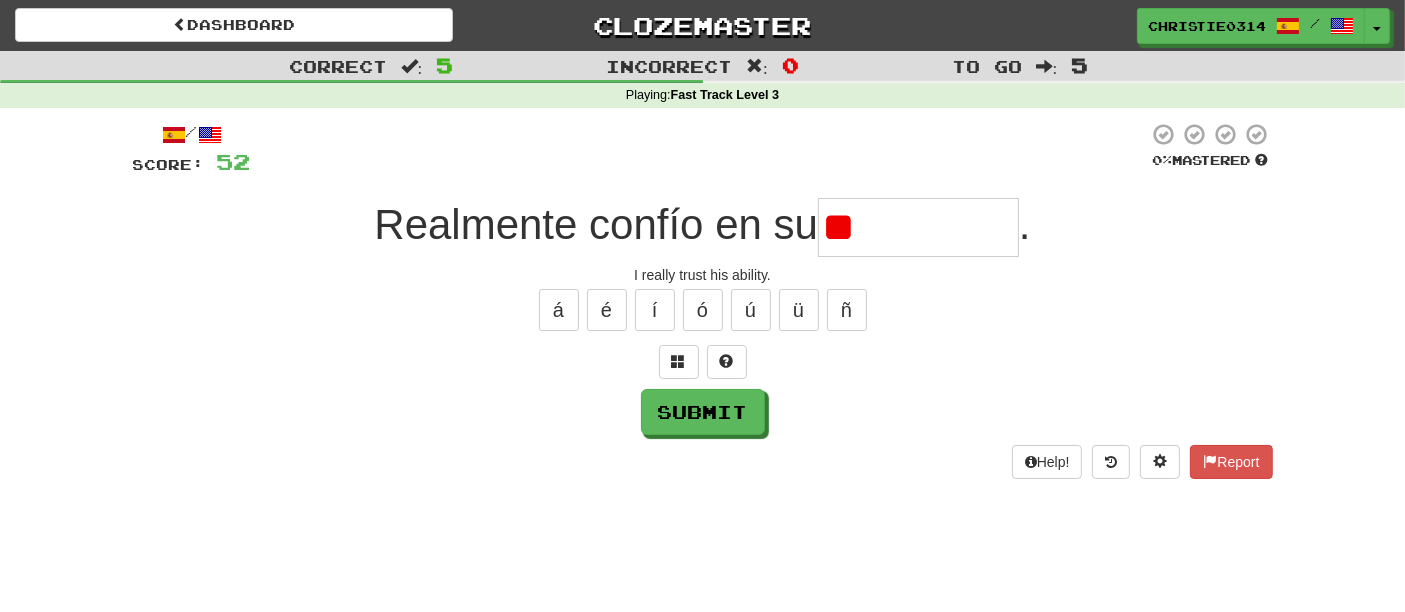 type on "*" 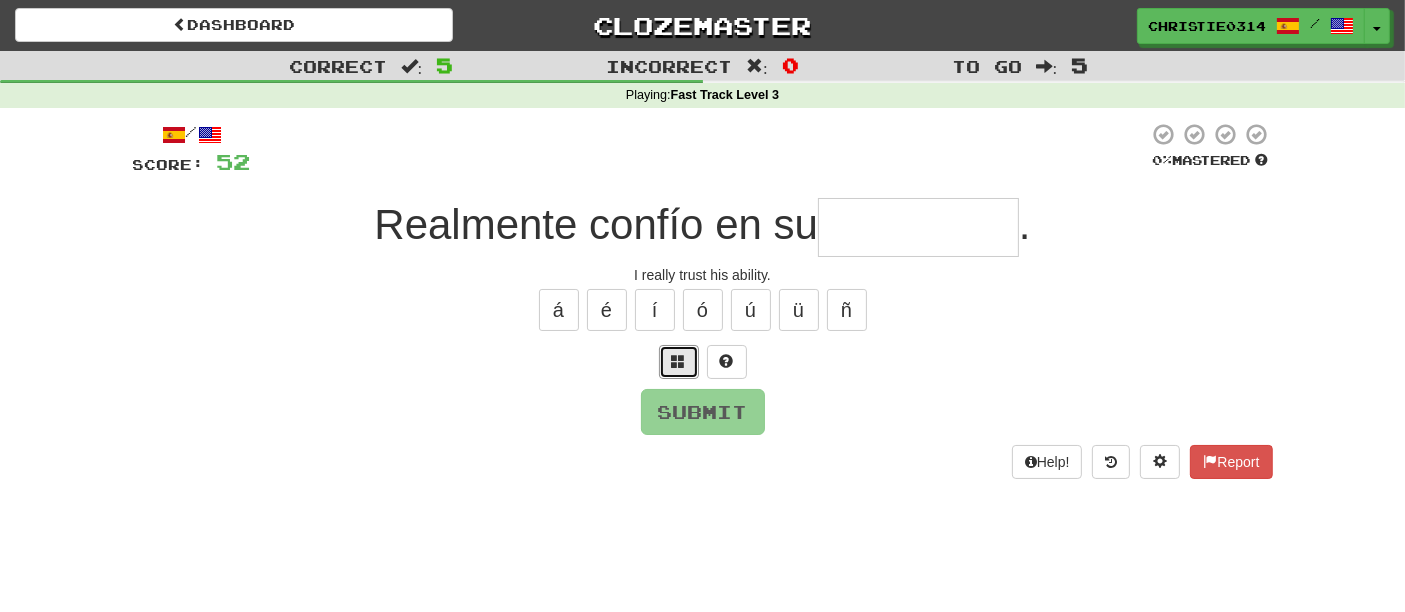 click at bounding box center (679, 362) 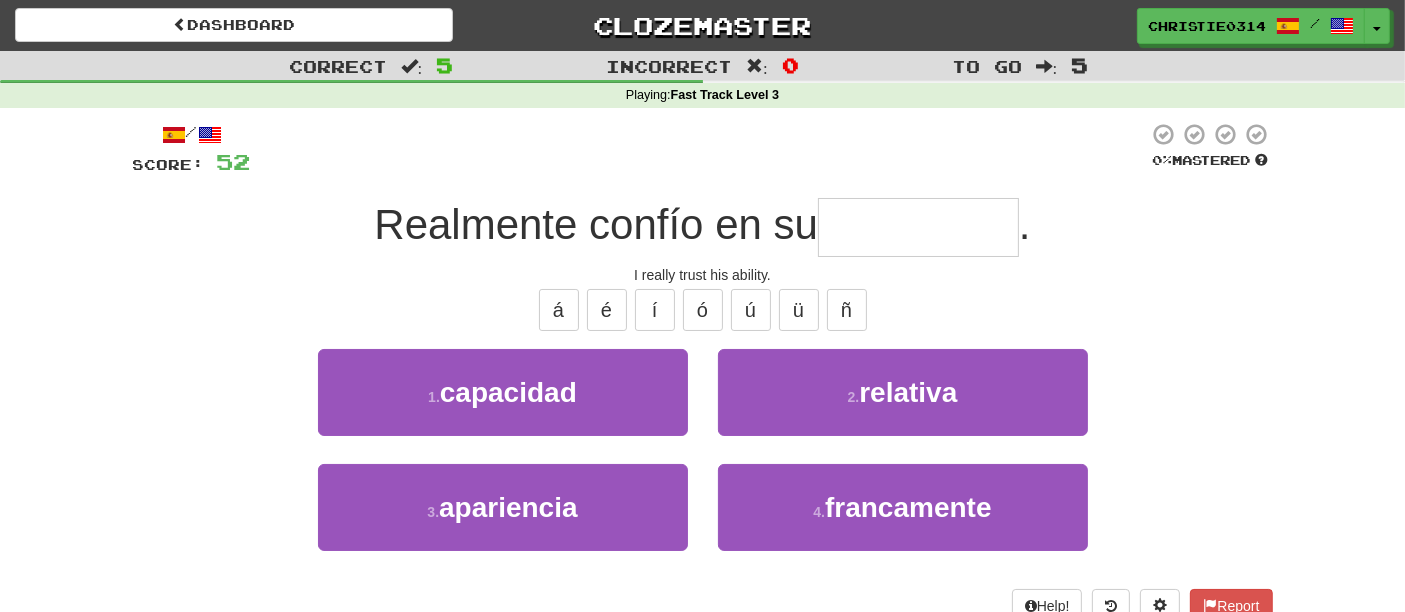 type on "*" 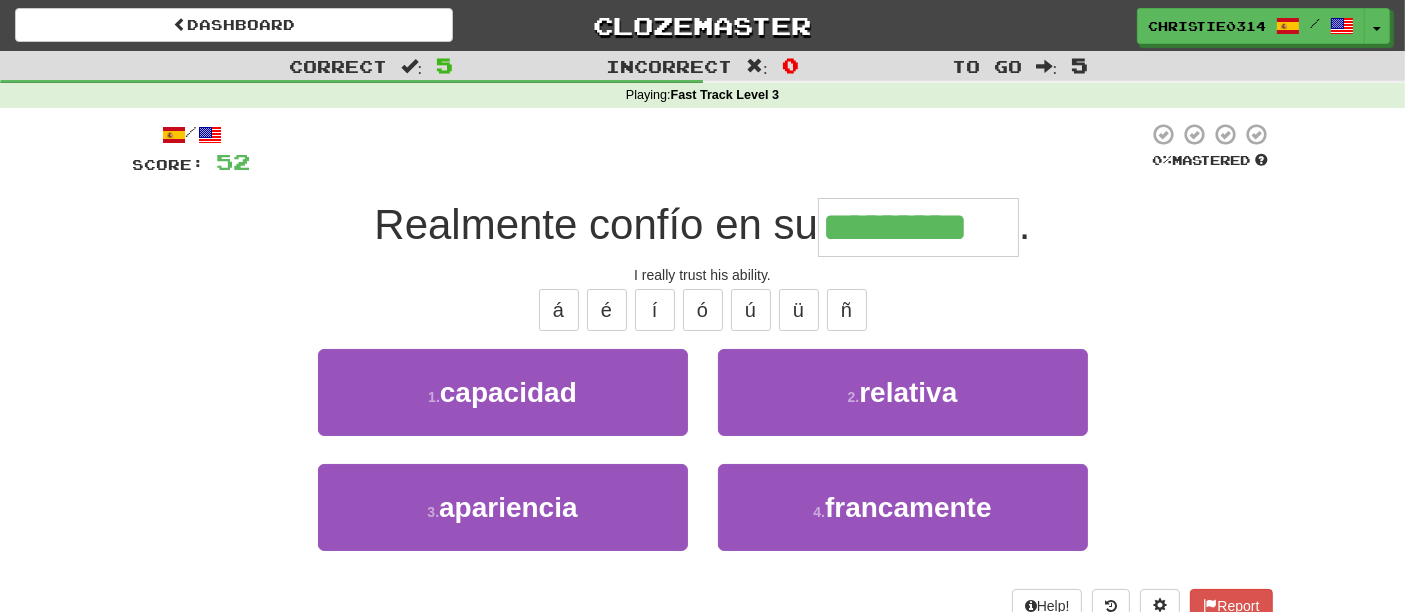 type on "*********" 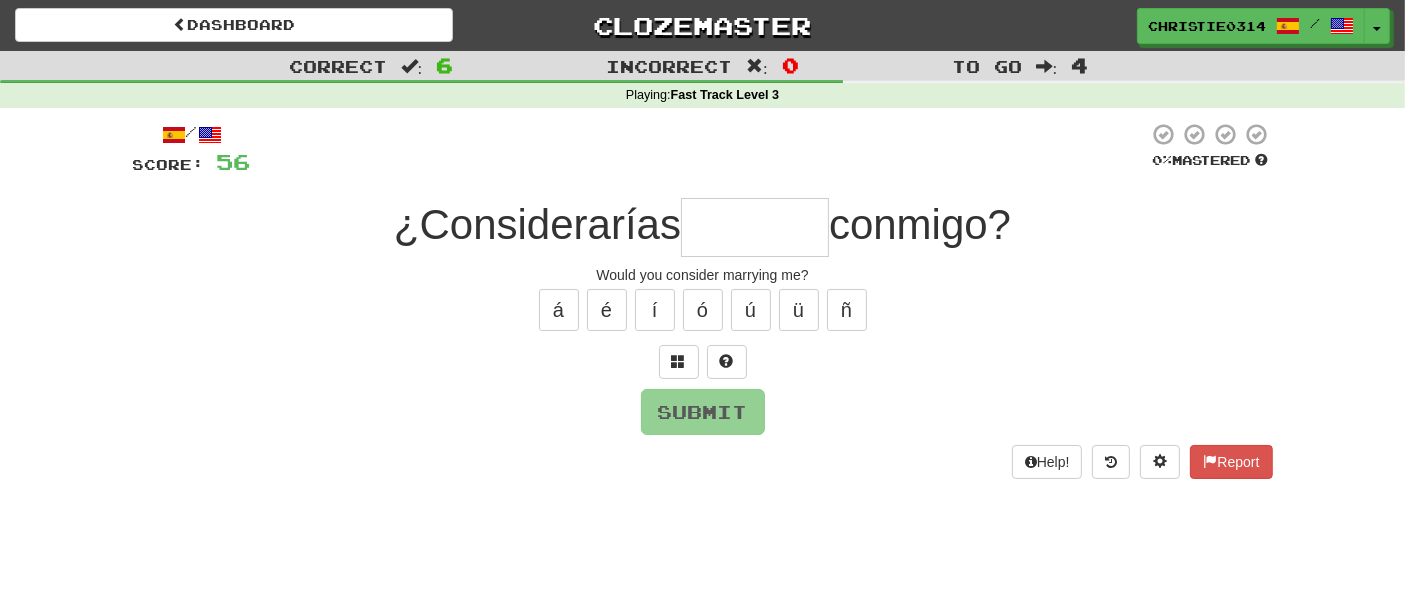 type on "*" 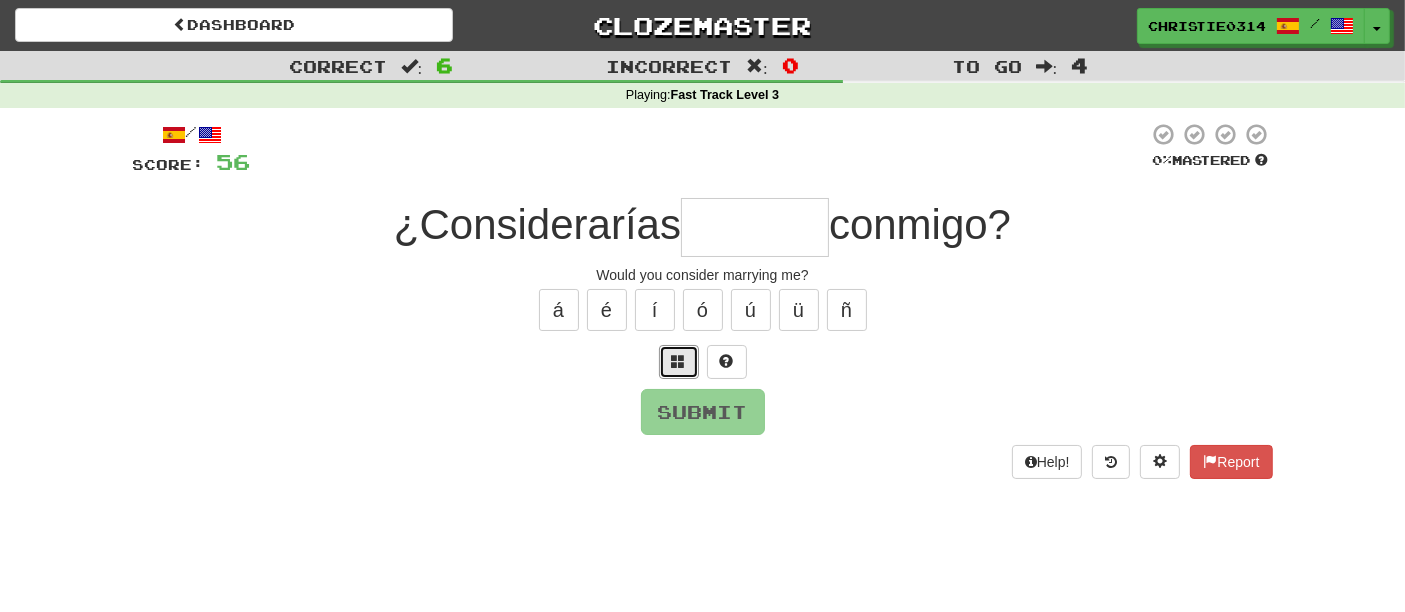 click at bounding box center [679, 362] 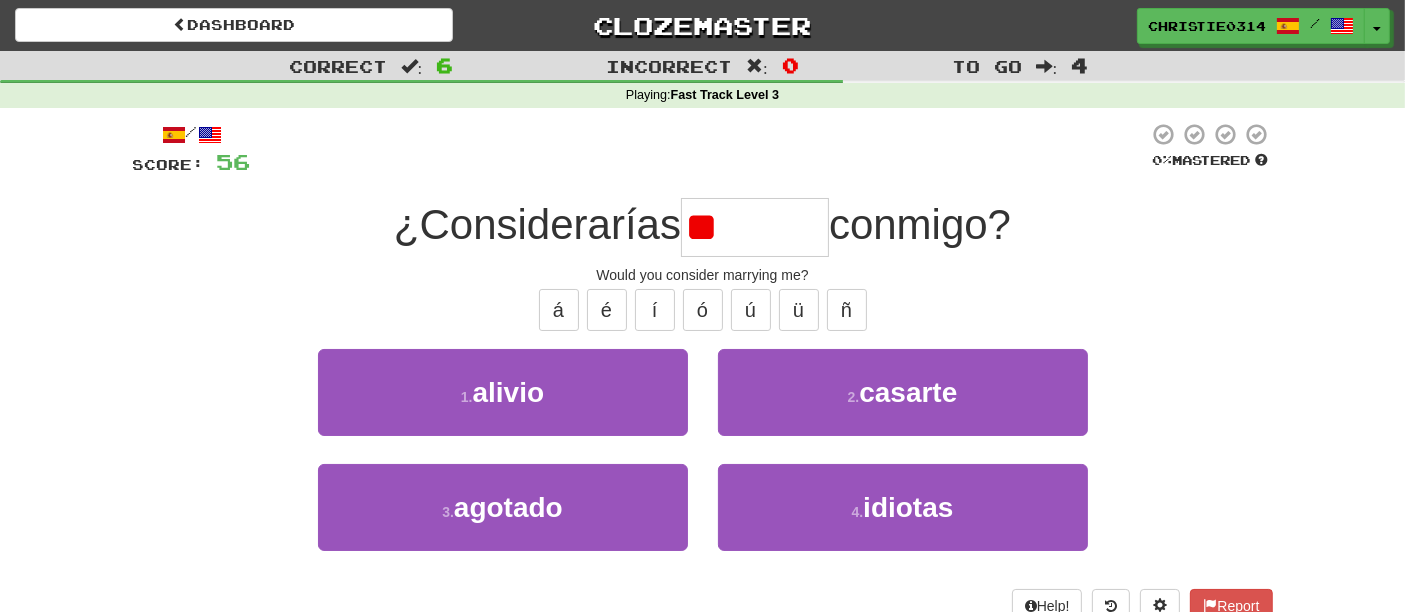 type on "*" 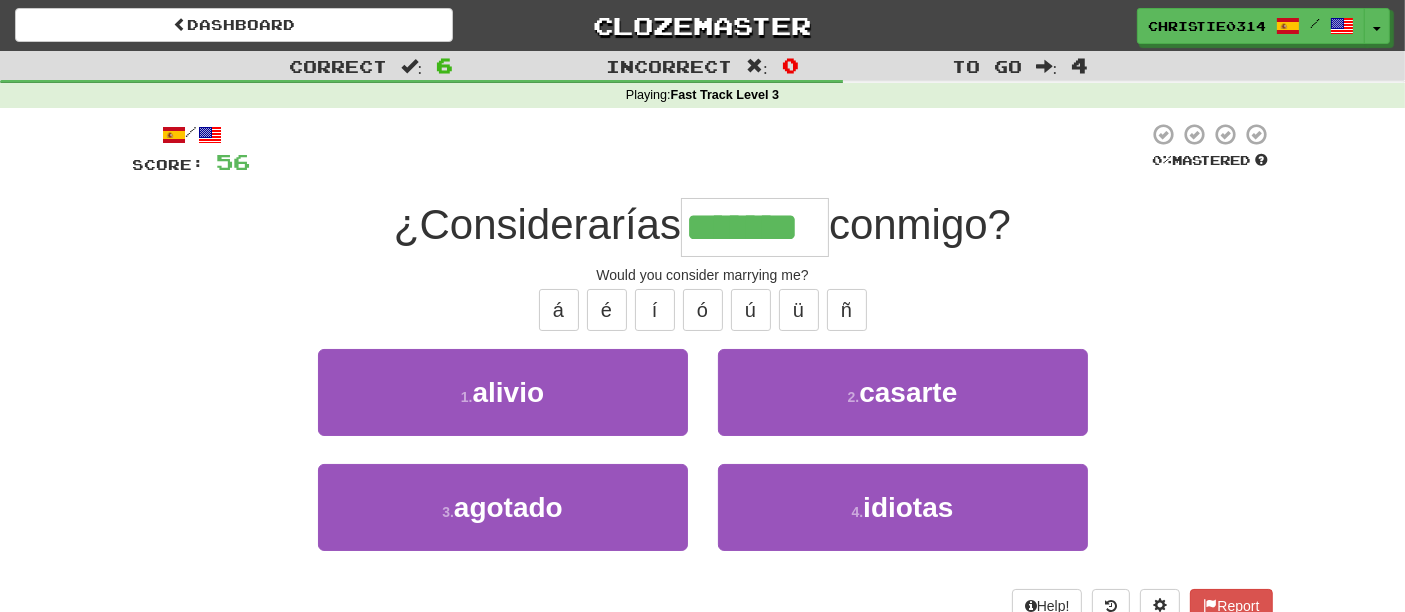 type on "*******" 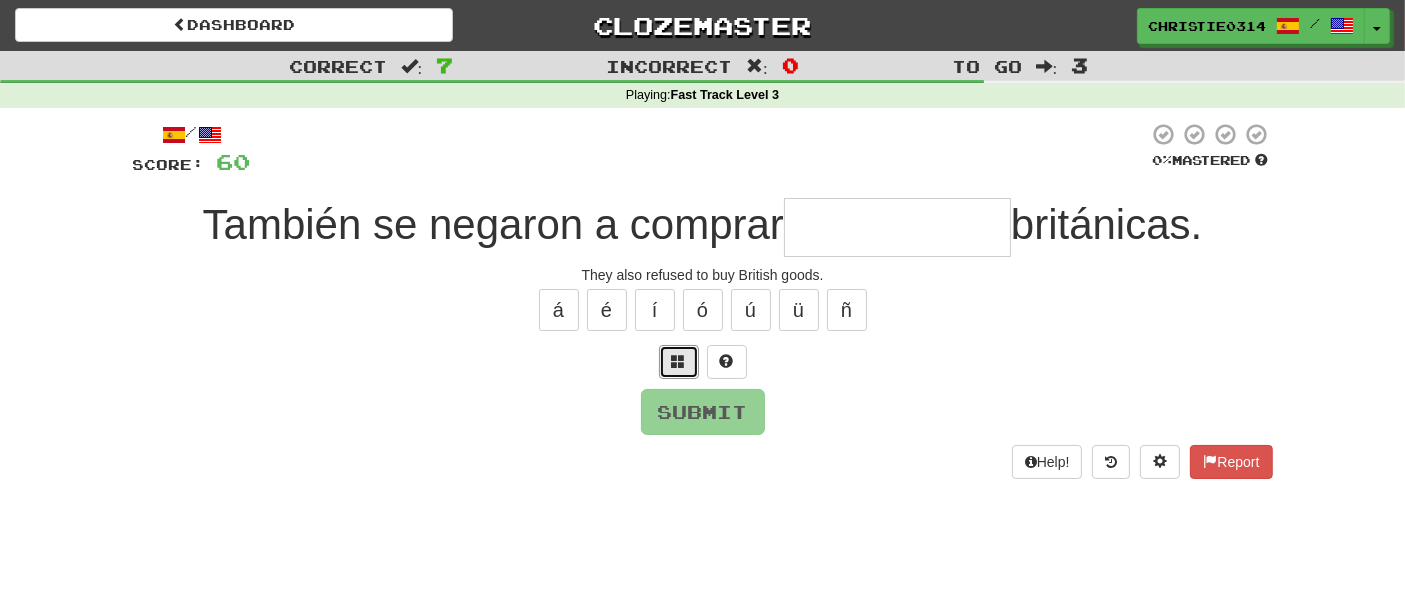 click at bounding box center (679, 362) 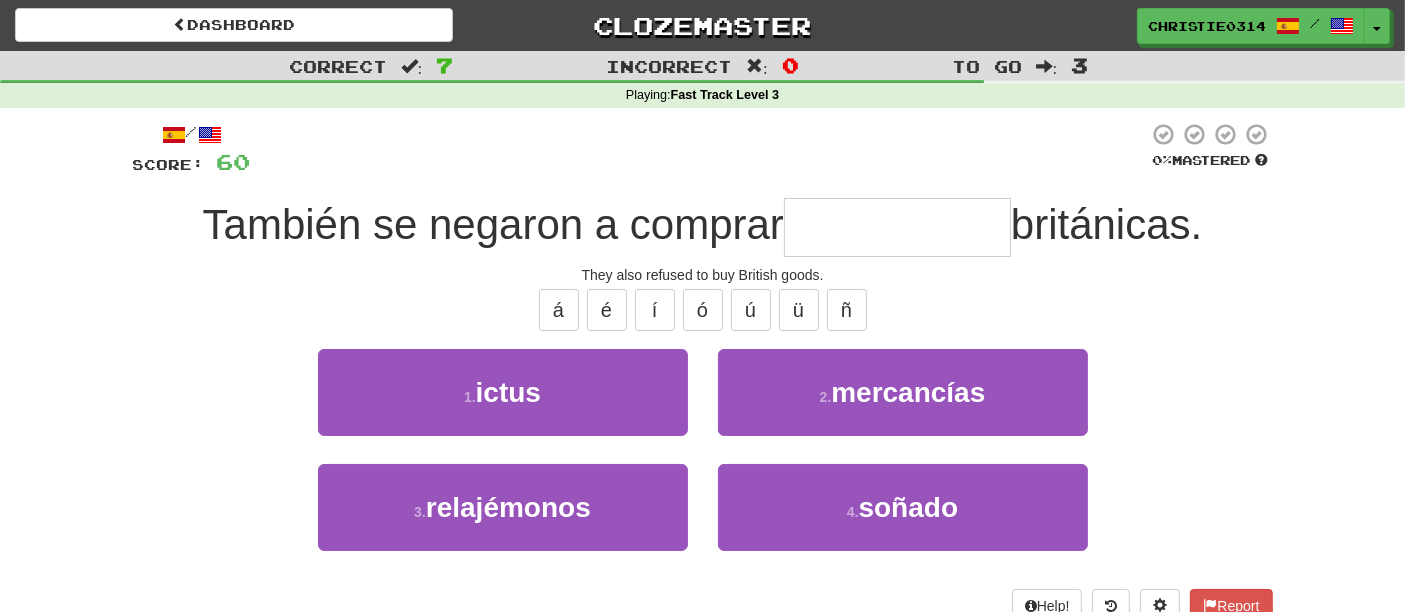 type on "*" 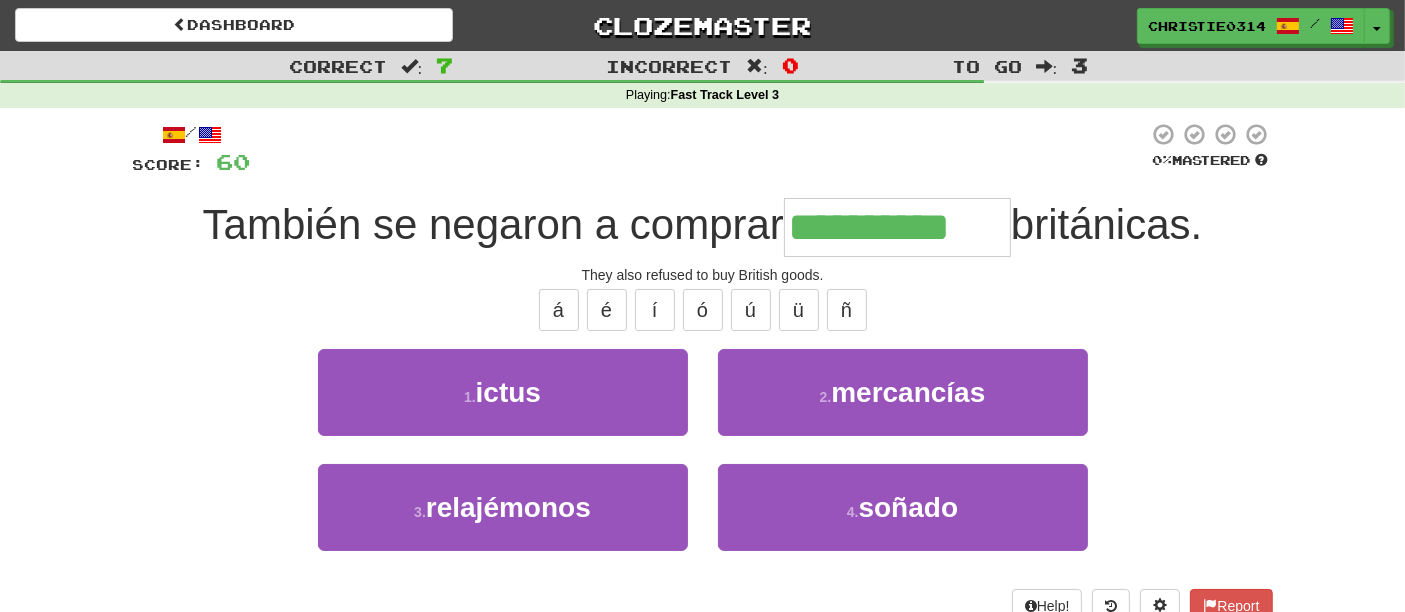 type on "**********" 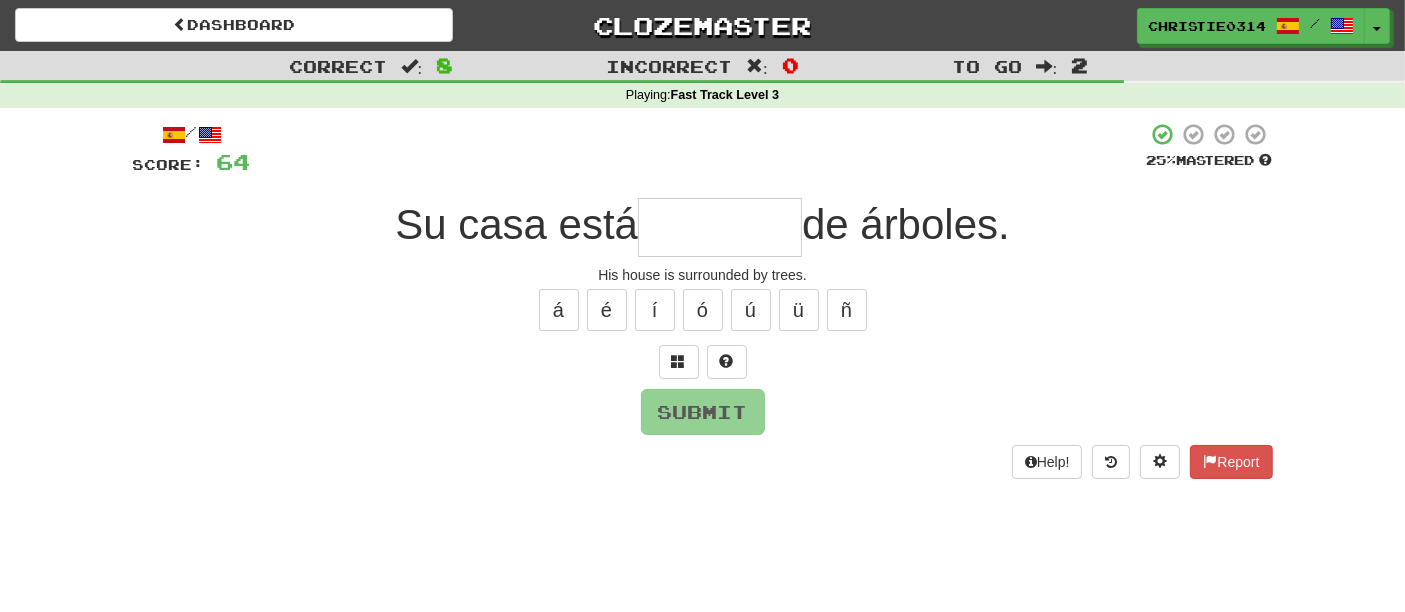 type on "*" 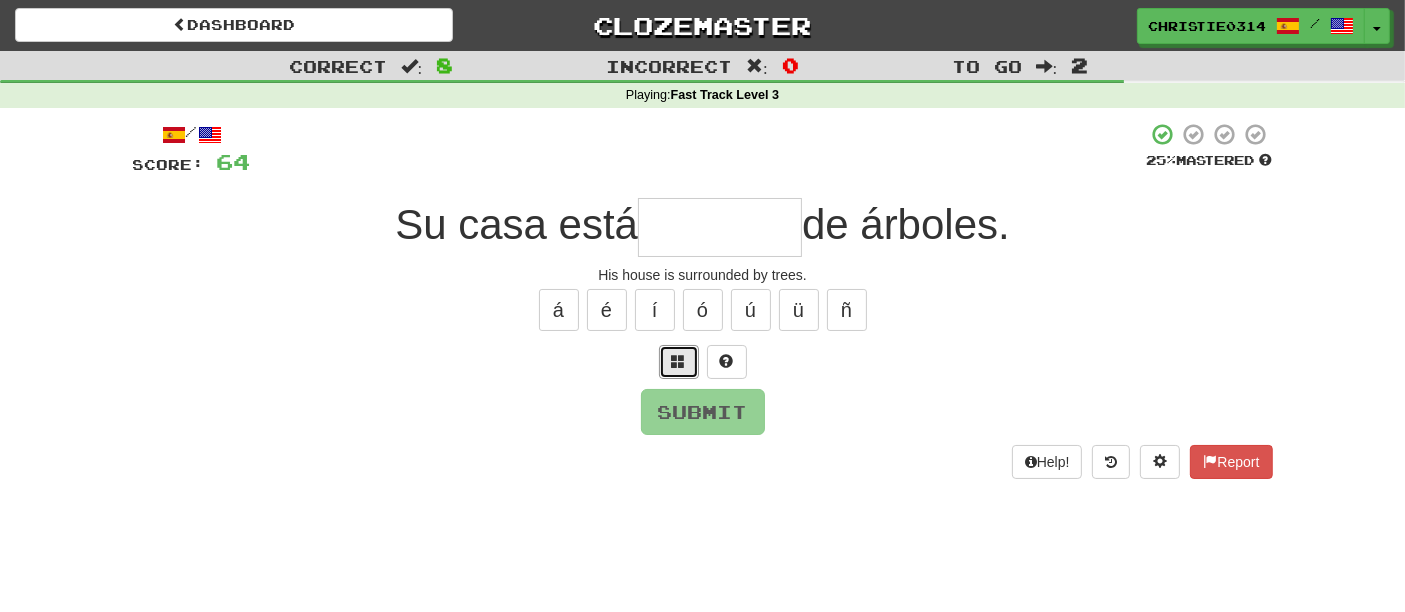 click at bounding box center [679, 362] 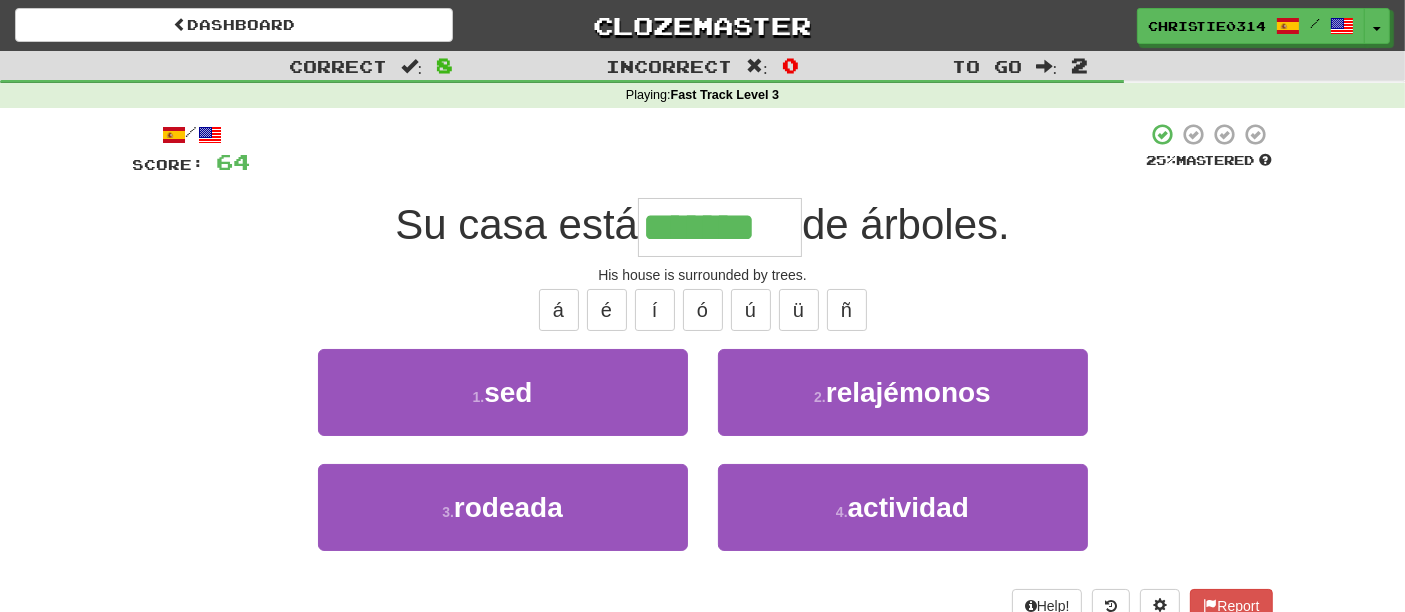 type on "*******" 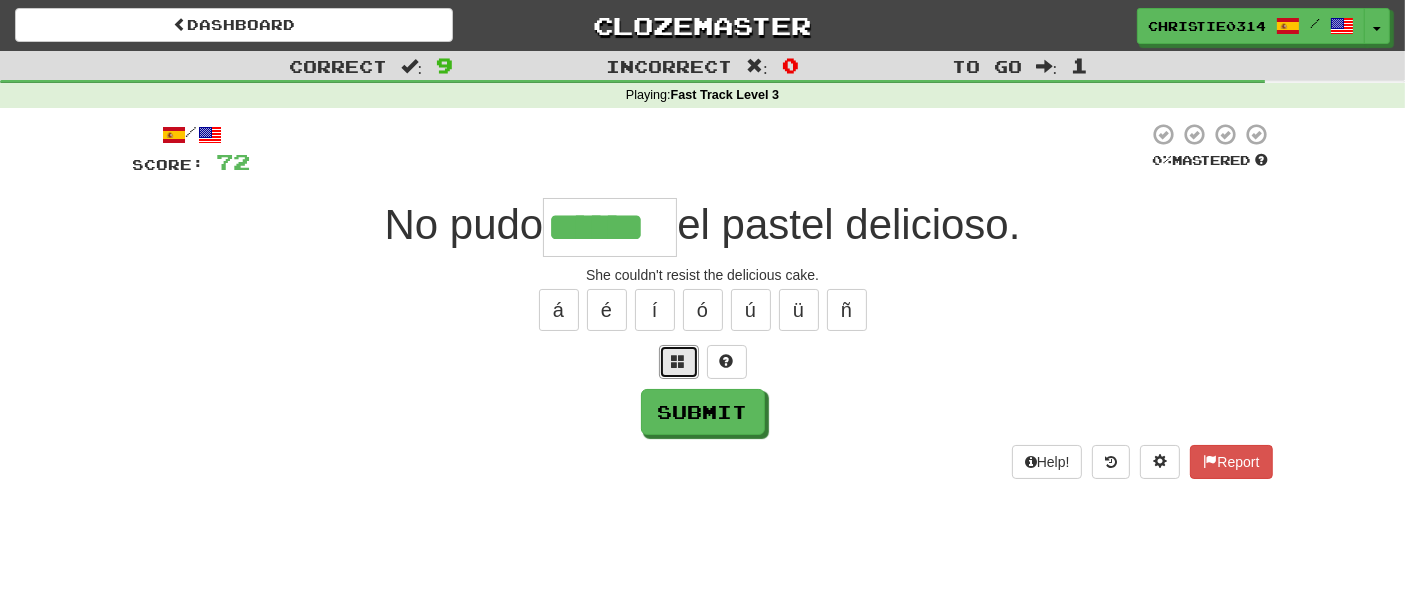 click at bounding box center [679, 362] 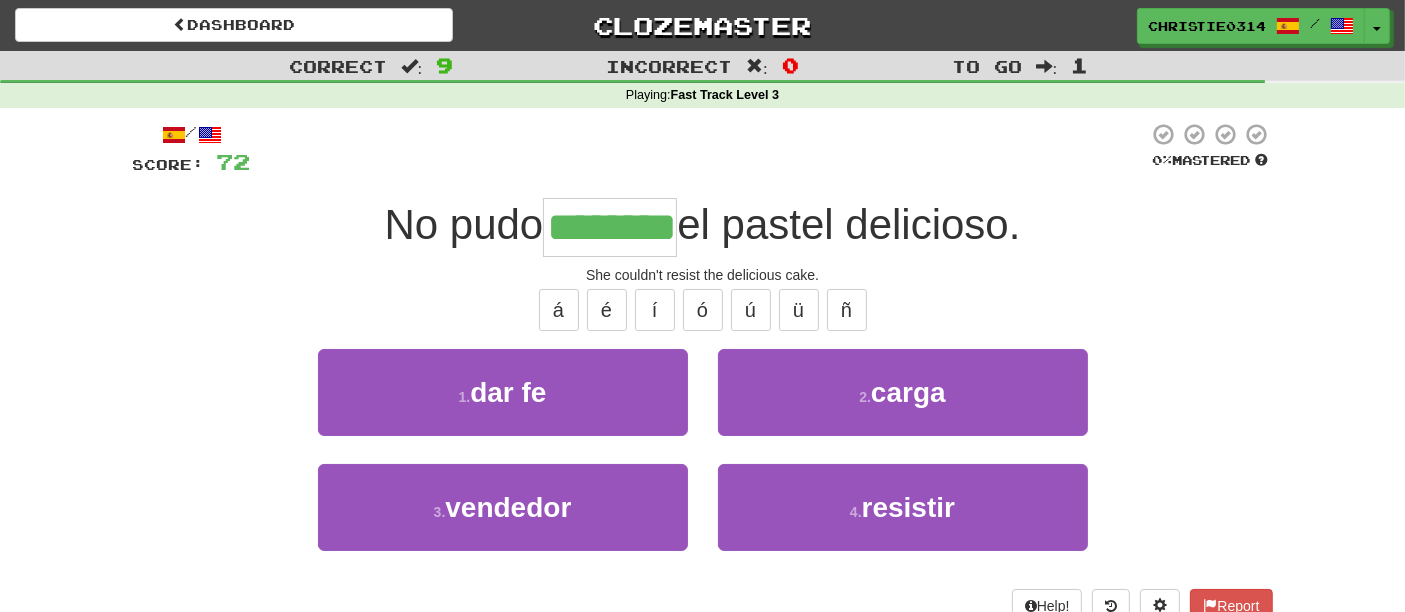 type on "********" 